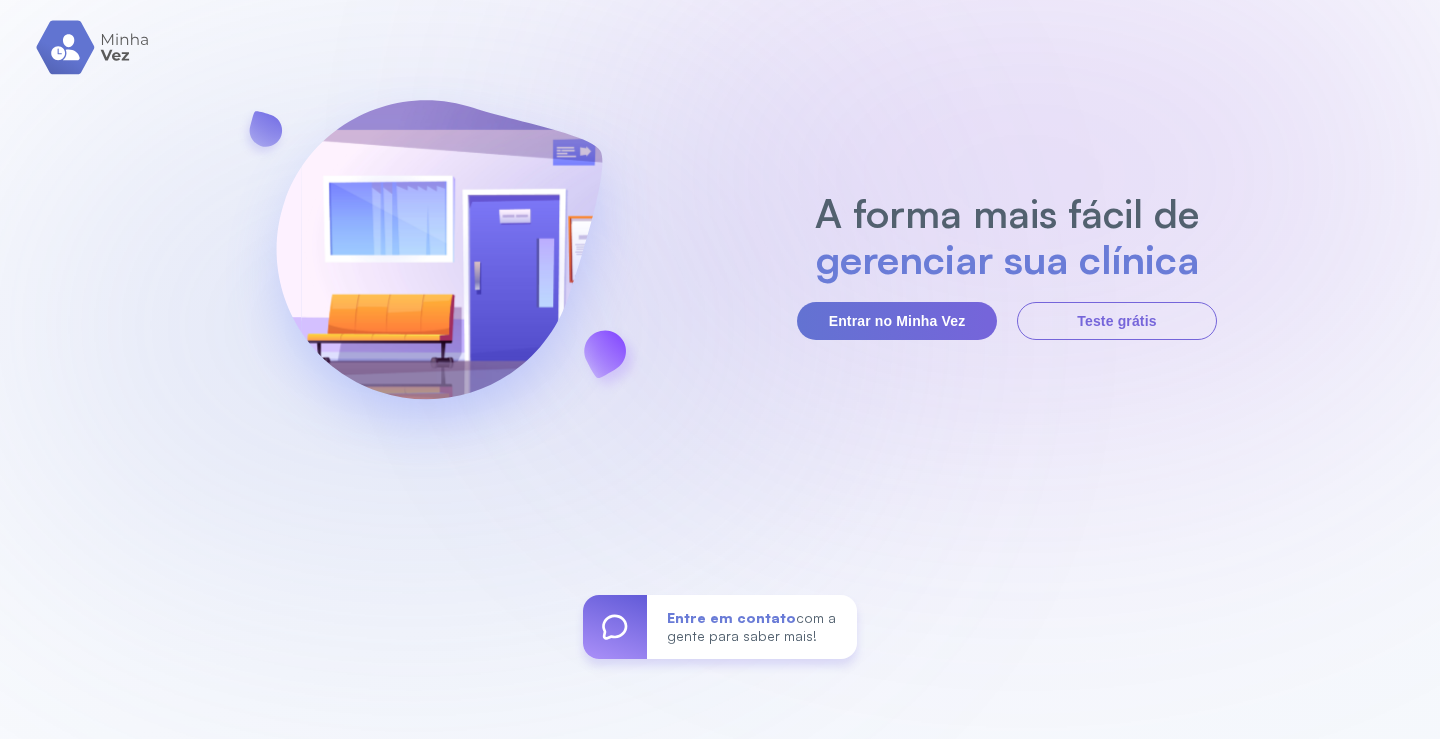 scroll, scrollTop: 0, scrollLeft: 0, axis: both 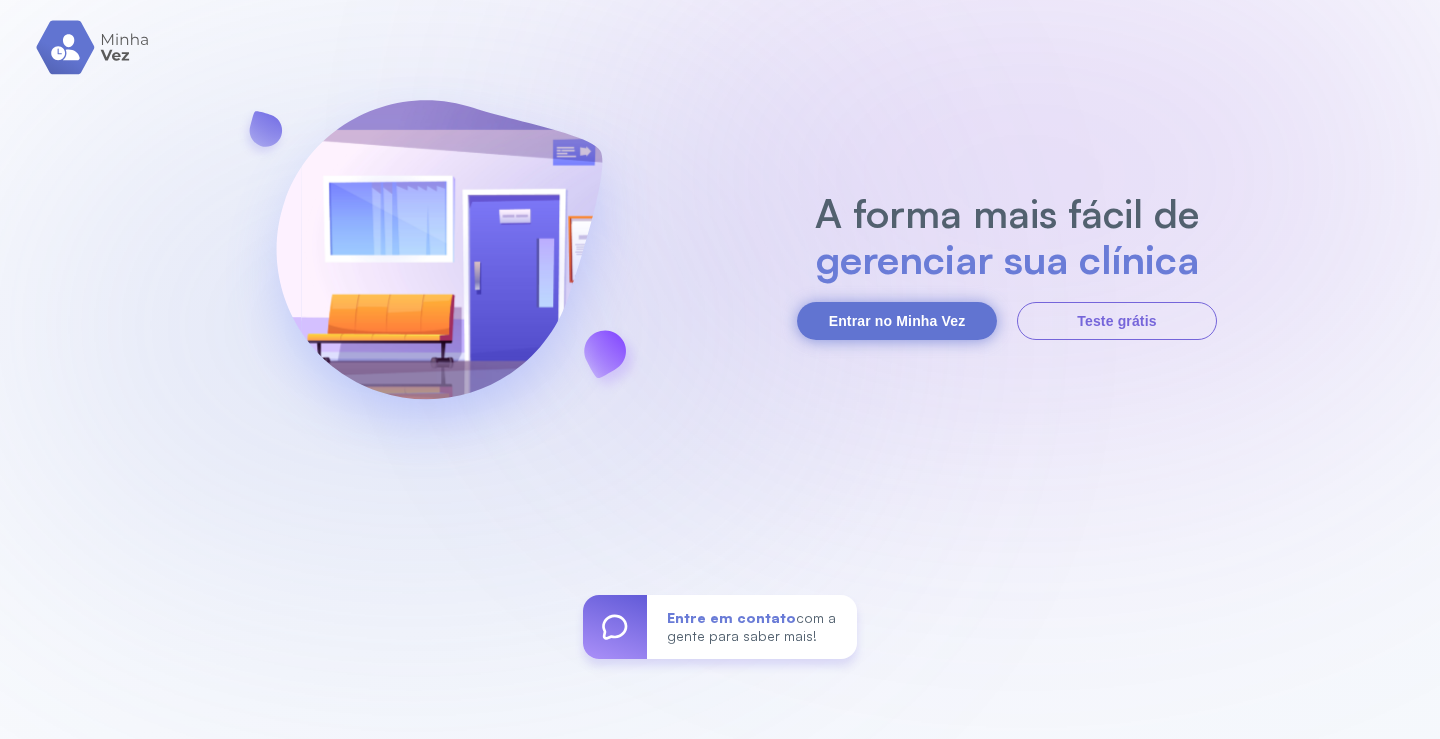 click on "Entrar no Minha Vez" at bounding box center [897, 321] 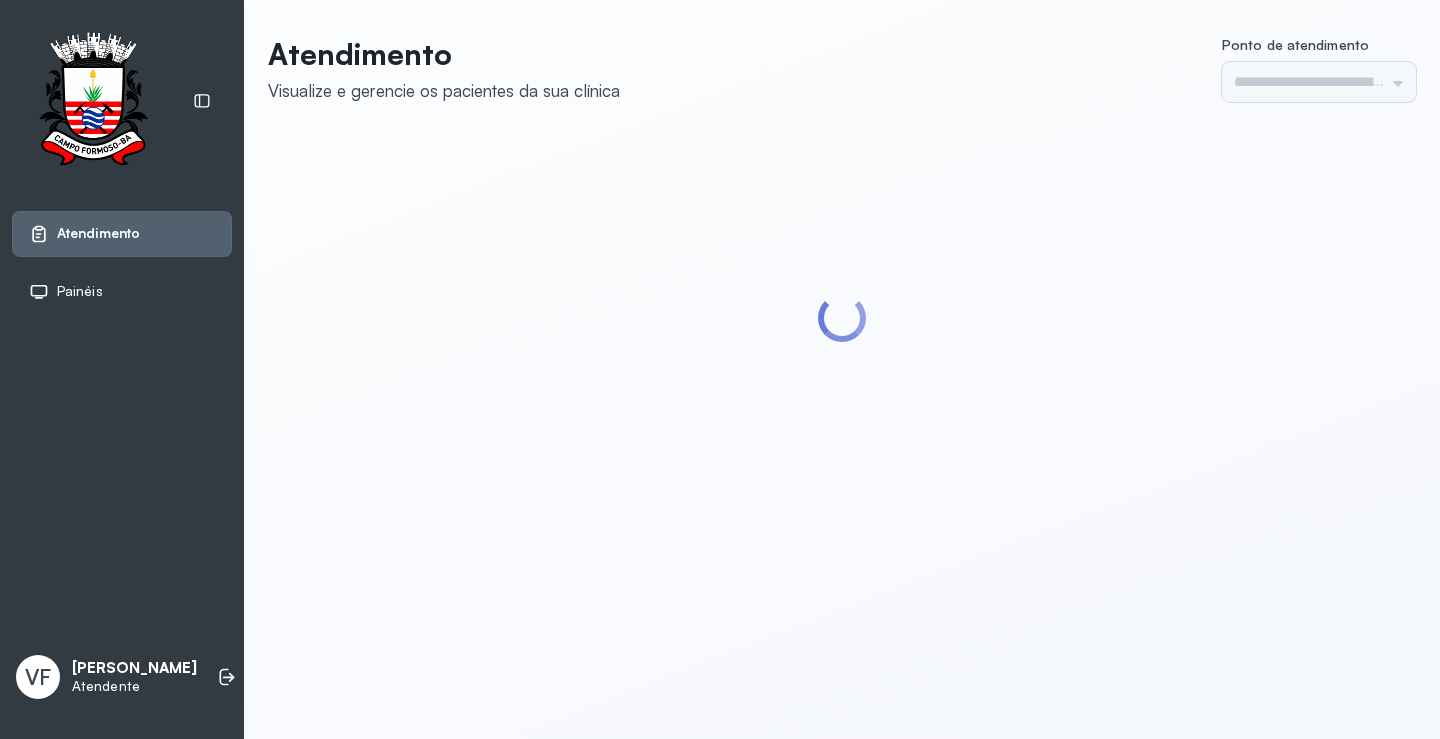 scroll, scrollTop: 0, scrollLeft: 0, axis: both 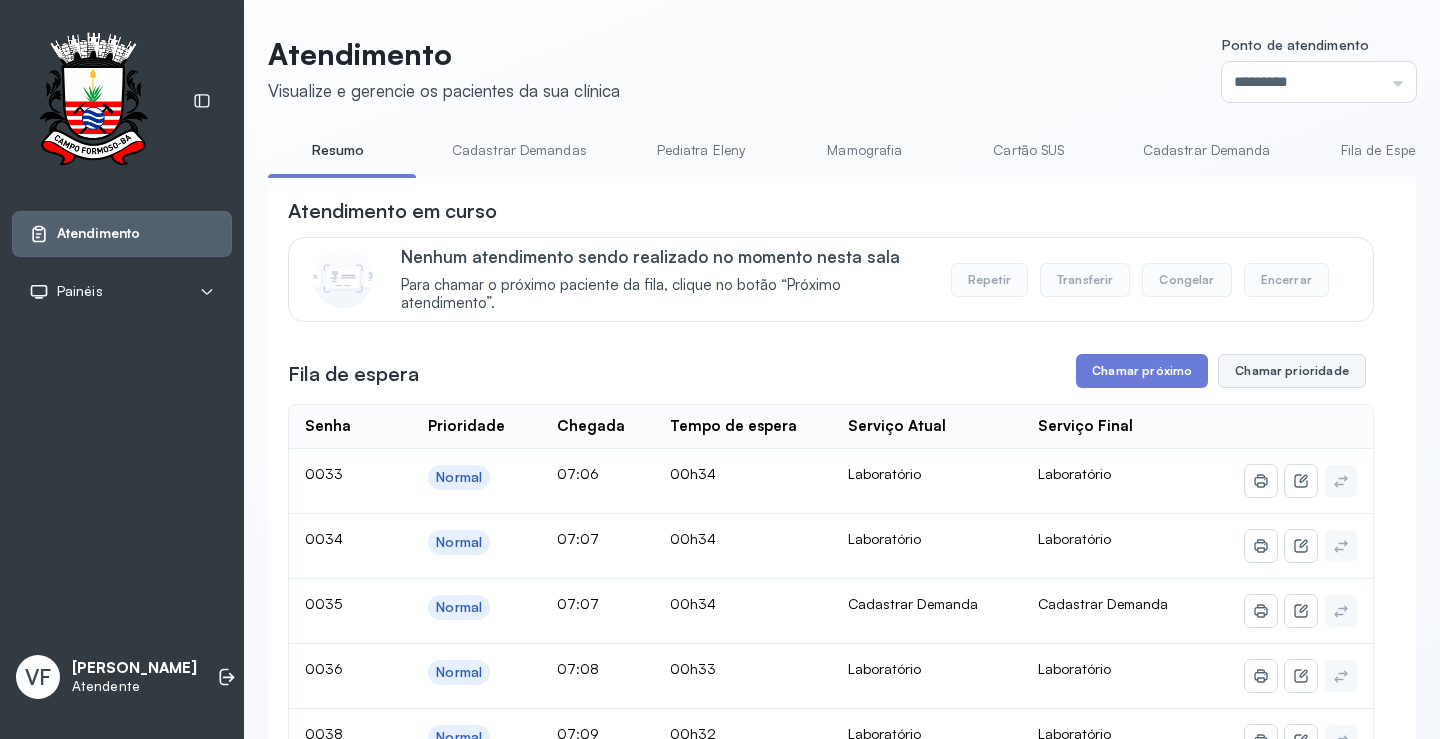 click on "Chamar prioridade" at bounding box center (1292, 371) 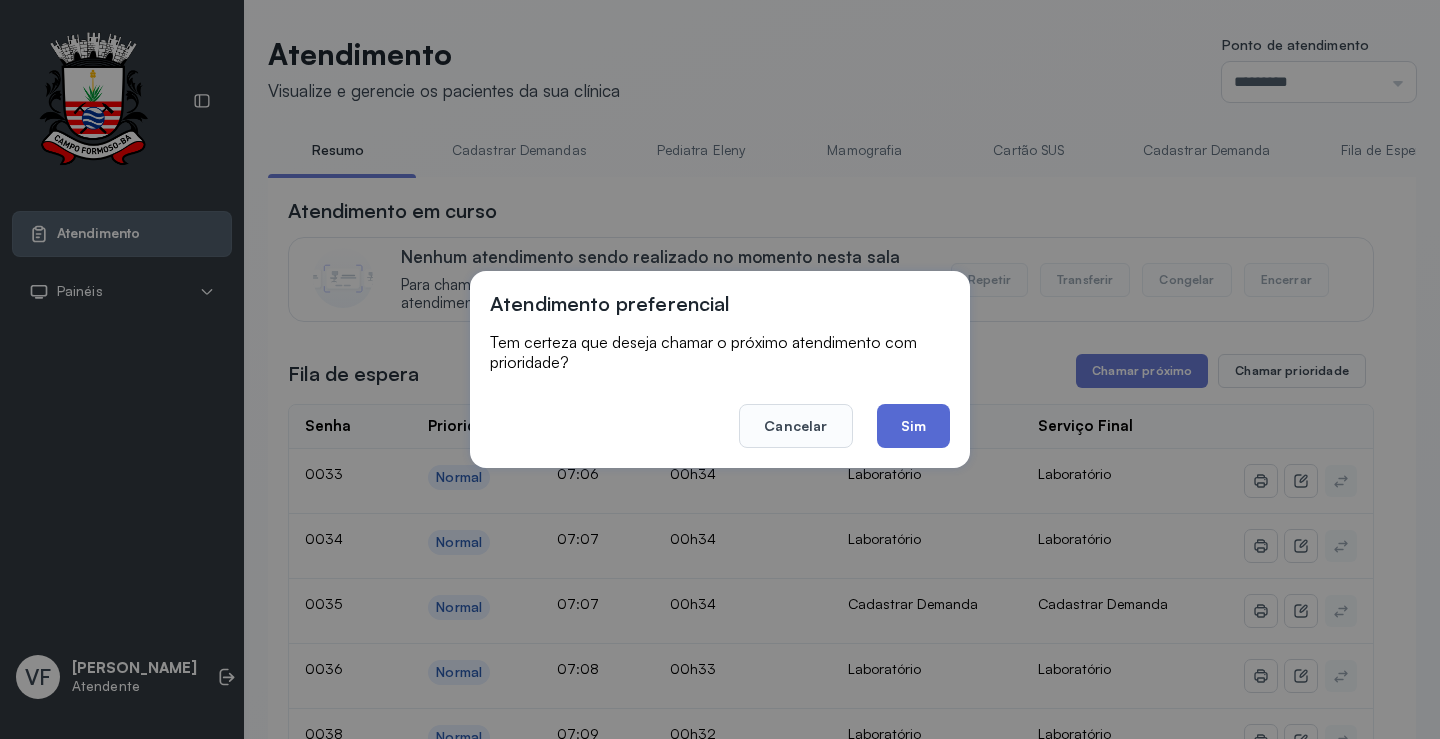 click on "Sim" 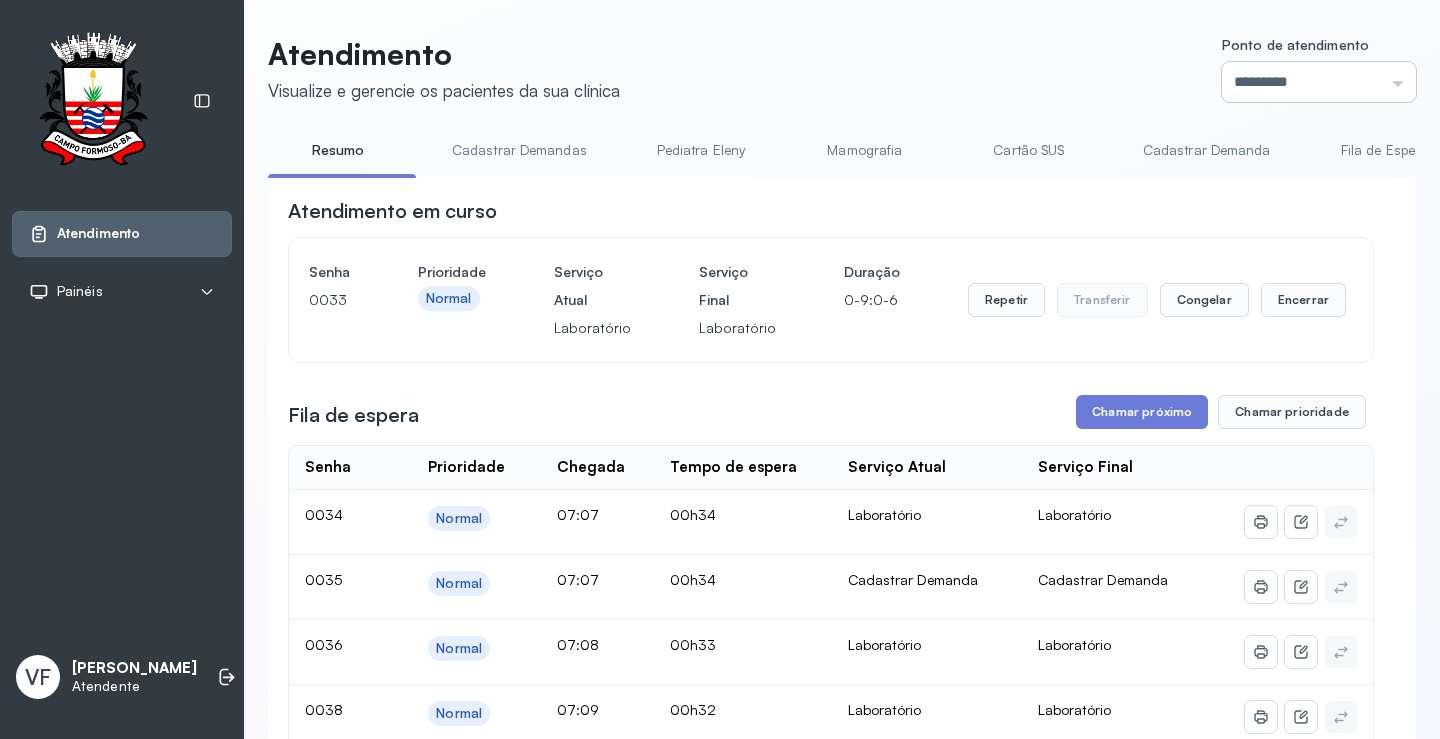 click on "*********" at bounding box center [1319, 82] 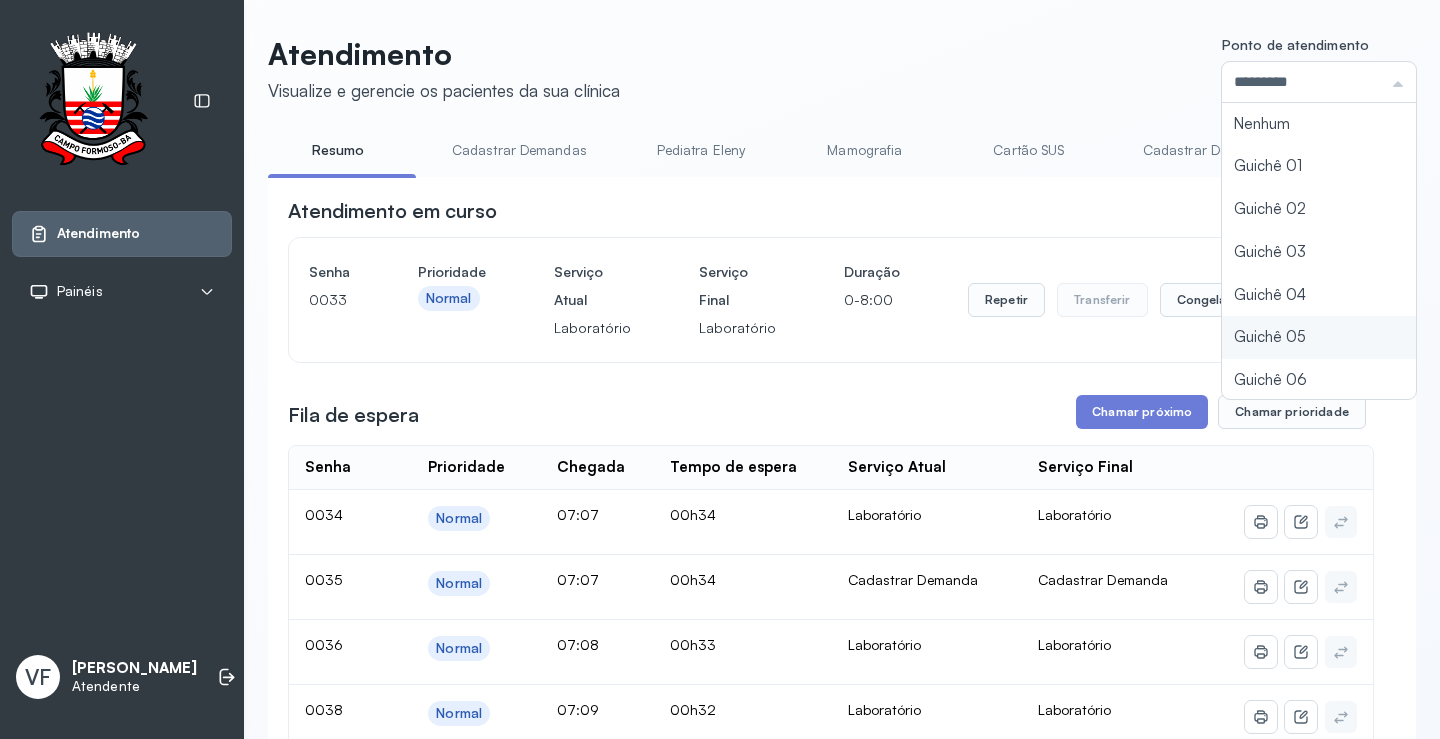 type on "*********" 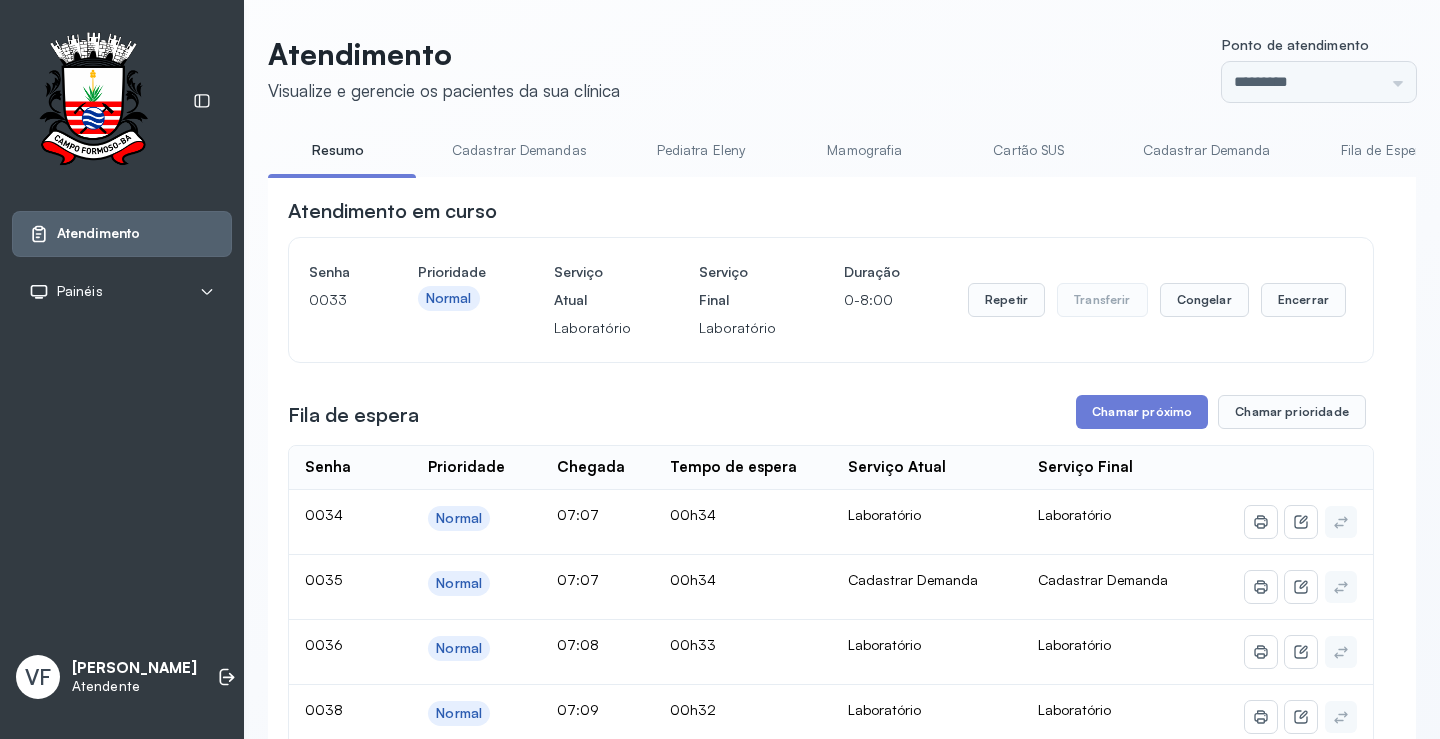click on "Atendimento Visualize e gerencie os pacientes da sua clínica Ponto de atendimento ********* Nenhum Guichê 01 Guichê 02 Guichê 03 Guichê 04 Guichê 05 Guichê 06 Guichê 07 Guichê 08 Resumo Cadastrar Demandas Pediatra Eleny Mamografia Cartão SUS Cadastrar Demanda Fila de Espera Pediatra [PERSON_NAME] Ortopedista [PERSON_NAME] [PERSON_NAME] [PERSON_NAME] Amilton Endocrinologista Poliercio Endocrinologista [US_STATE] Obstetra Nefrologista Laboratório Atendimento em curso Senha [SECURITY_DATA] Prioridade Normal Serviço Atual Laboratório Serviço Final Laboratório Duração 0-8:00 Repetir Transferir Congelar Encerrar Fila de espera Chamar próximo Chamar prioridade Senha    Prioridade  Chegada  Tempo de espera  Serviço Atual  Serviço Final    0034 Normal 07:07 00h34 Laboratório Laboratório 0035 Normal 07:07 00h34 Cadastrar Demanda Cadastrar Demanda 0036 Normal 07:08 00h33 Laboratório Laboratório 0038 Normal 07:09 00h32 Laboratório Laboratório 0039 Normal 07:09 00h32 0040" 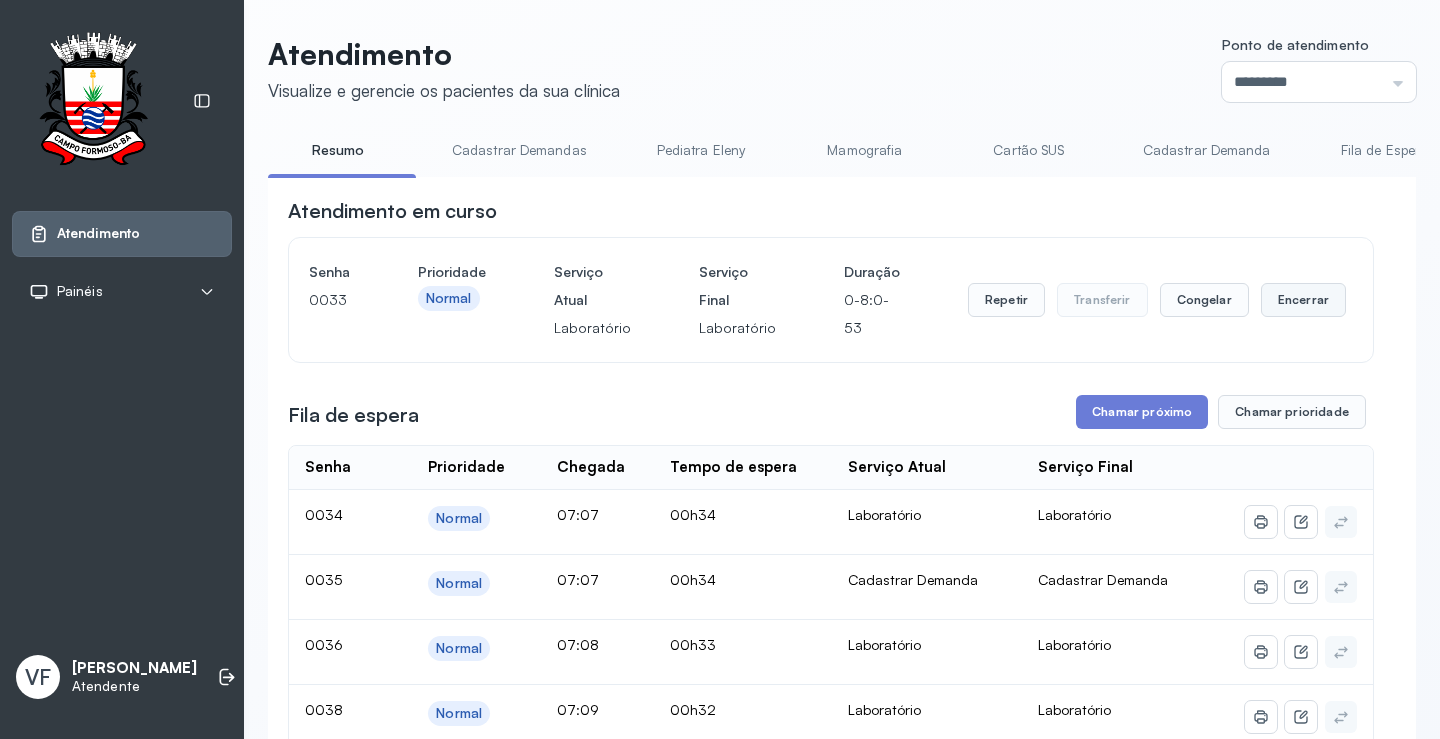 click on "Encerrar" at bounding box center (1303, 300) 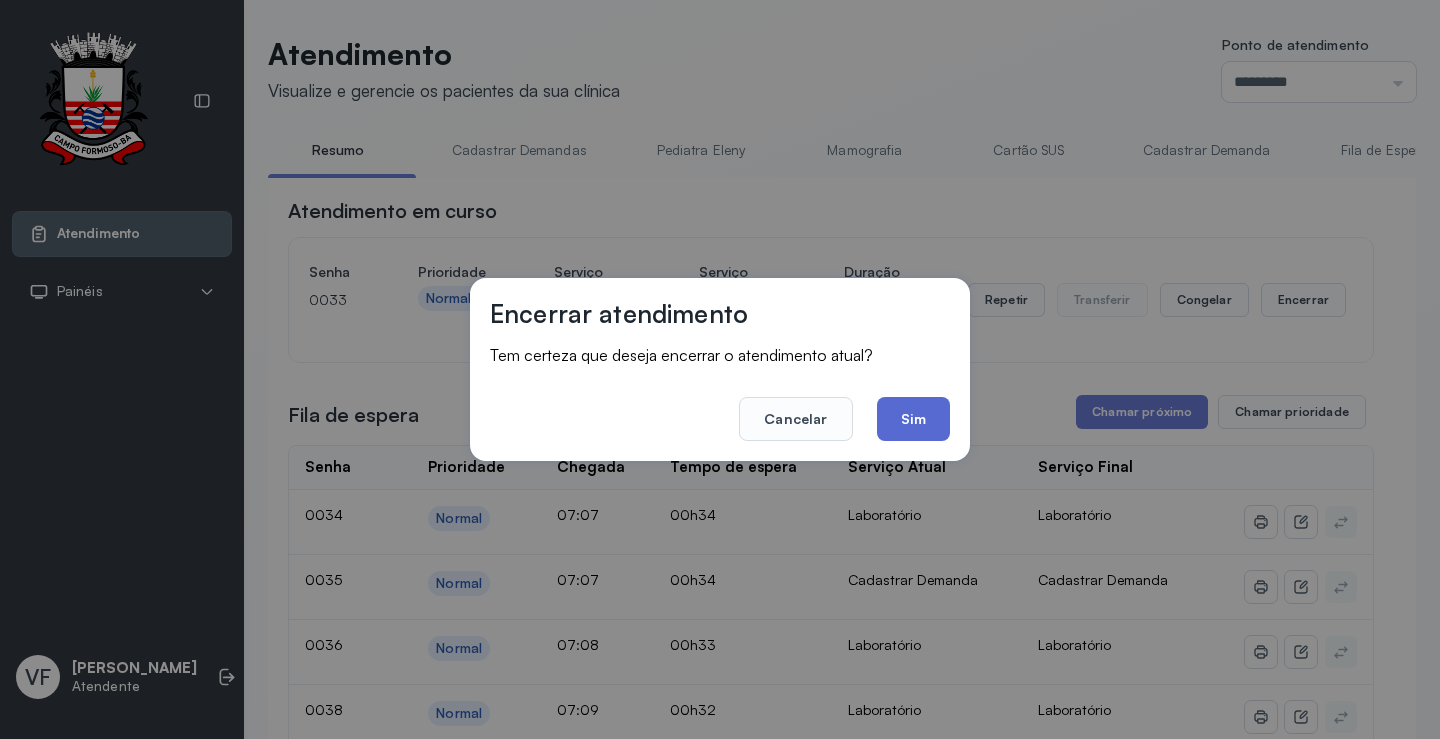 click on "Sim" 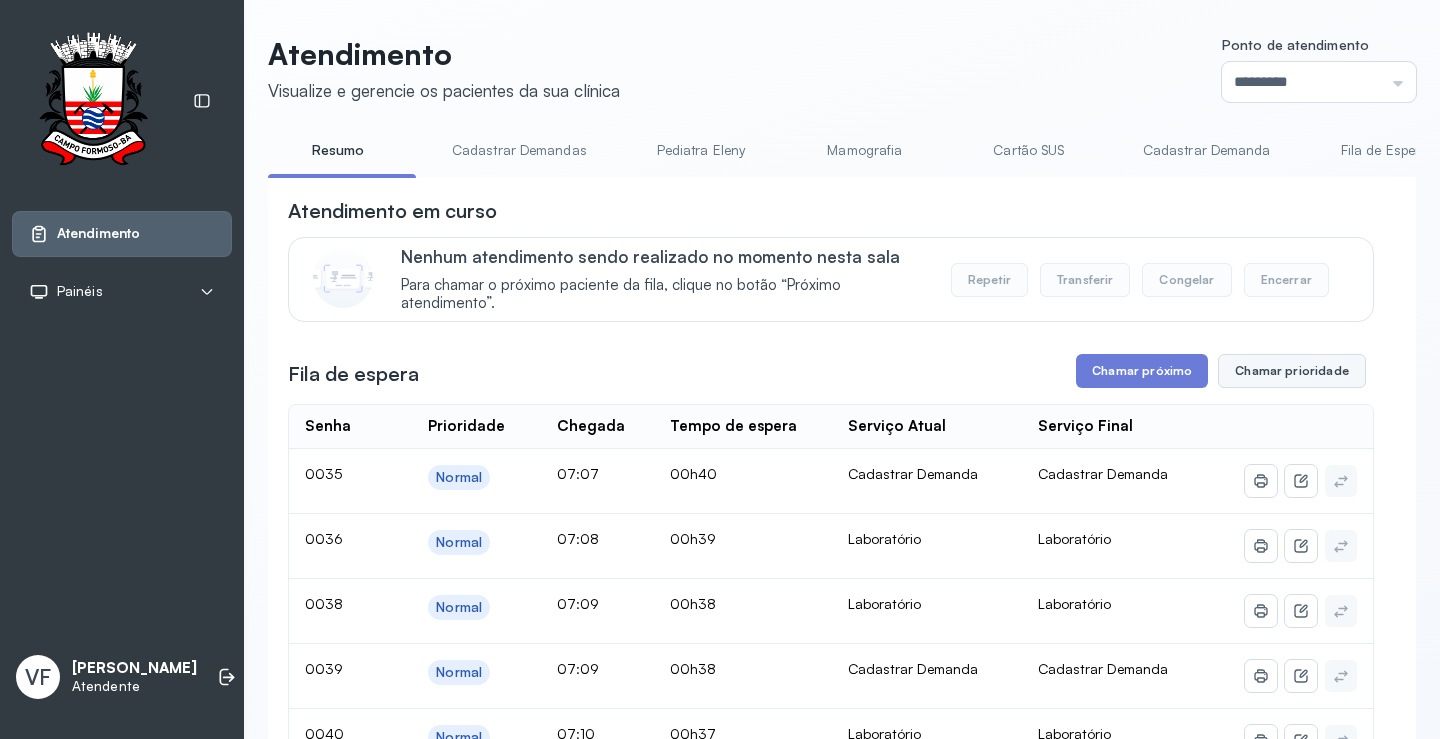 click on "Chamar prioridade" at bounding box center (1292, 371) 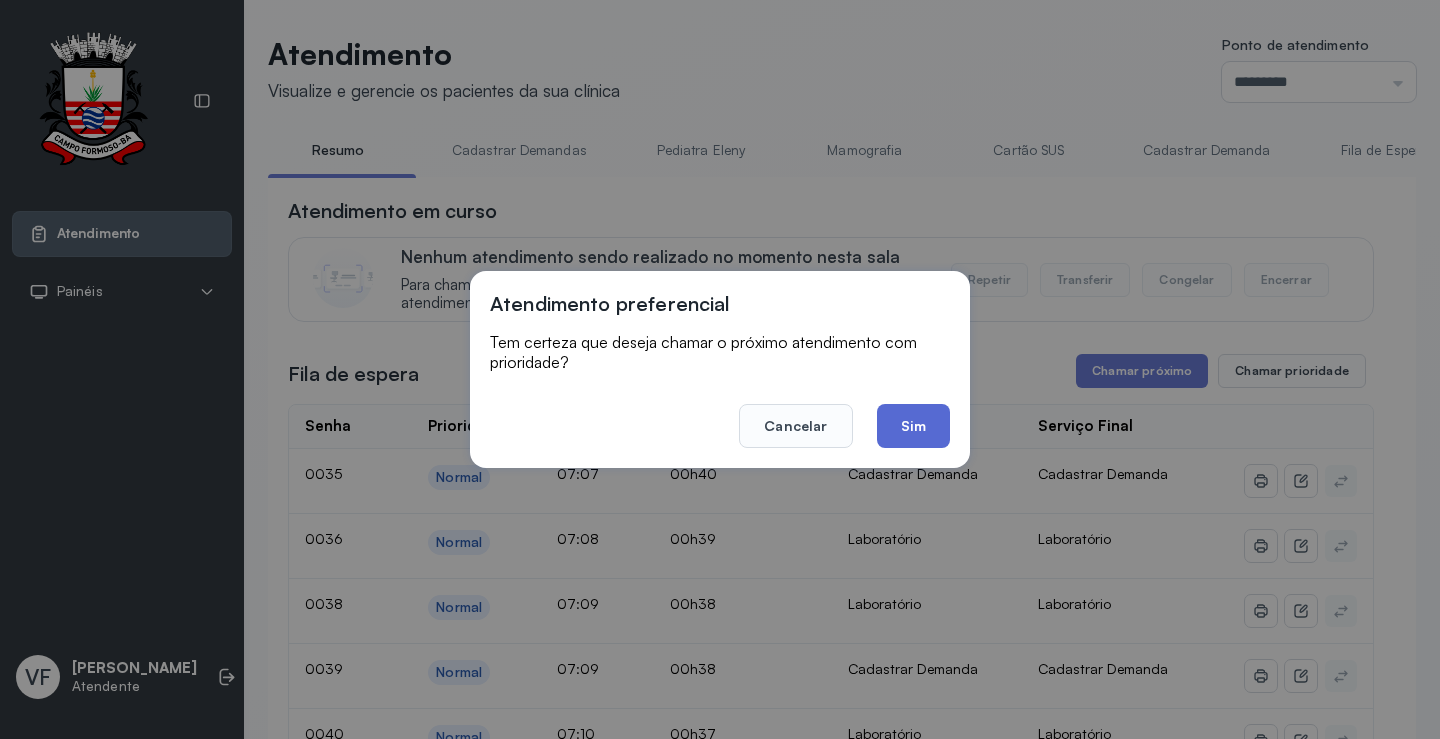 click on "Sim" 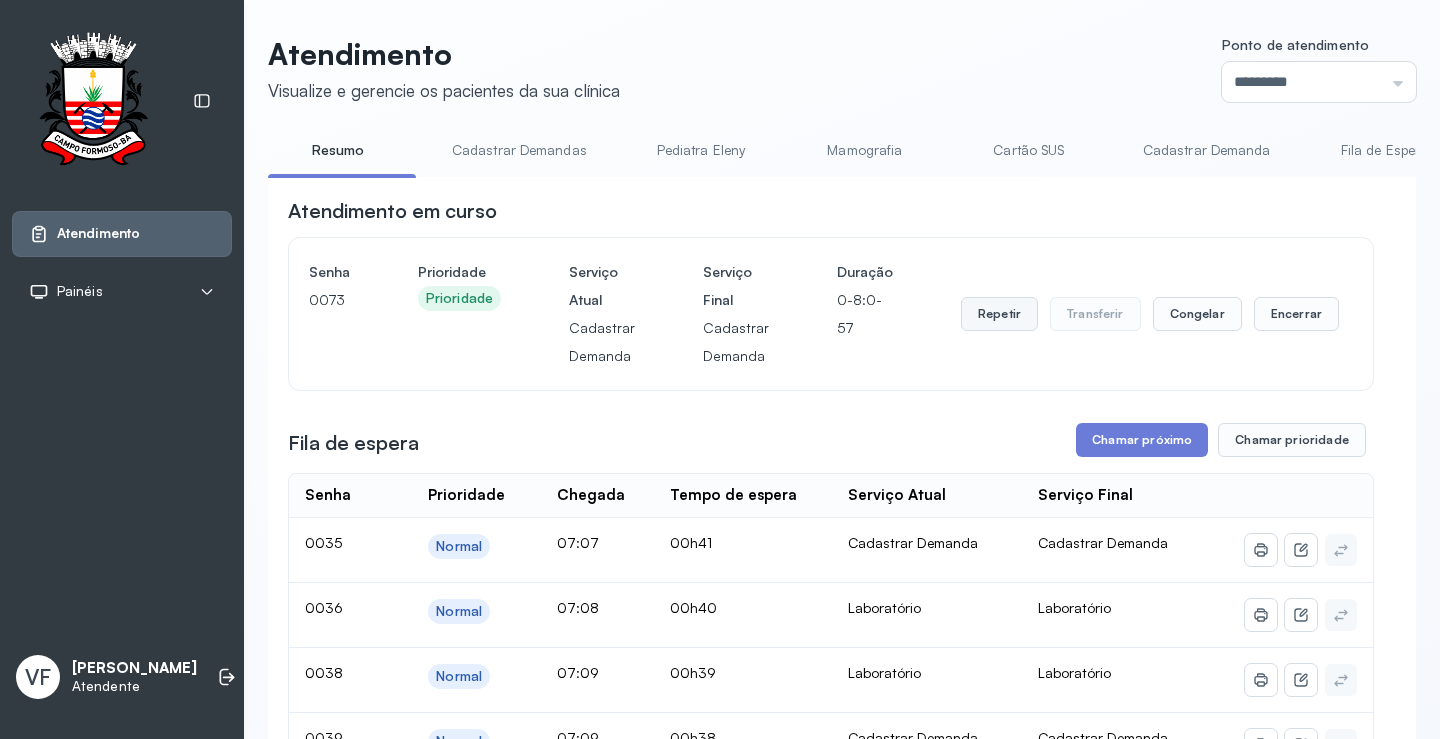 click on "Repetir" at bounding box center [999, 314] 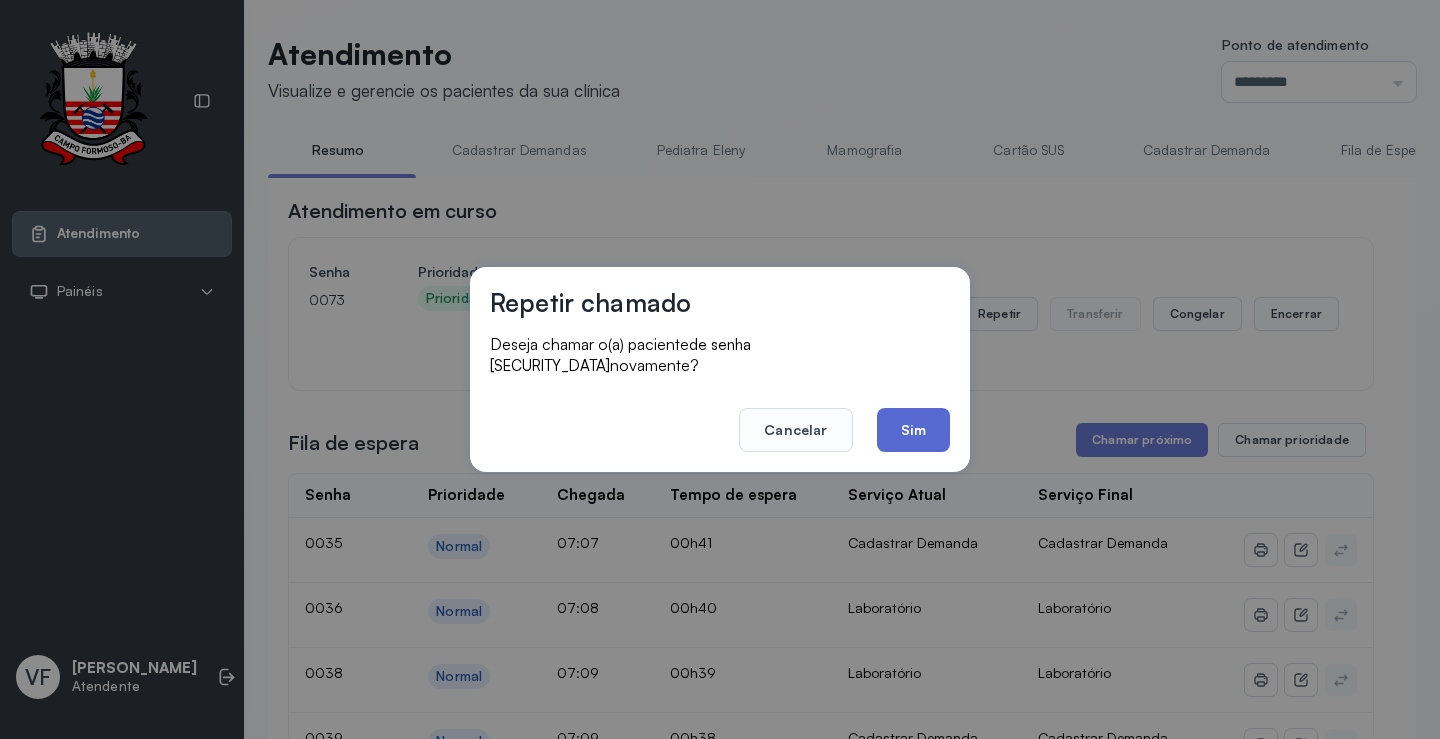 click on "Sim" 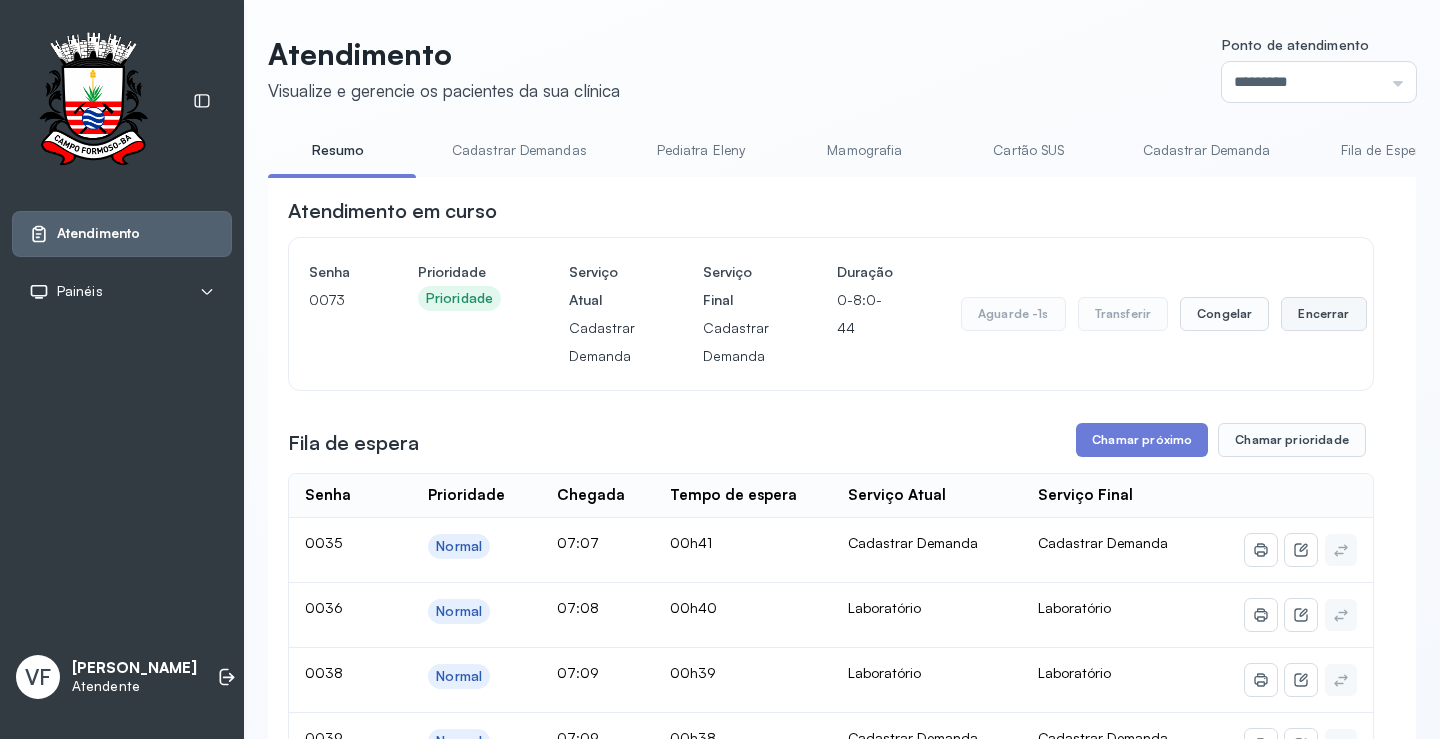 click on "Encerrar" at bounding box center [1323, 314] 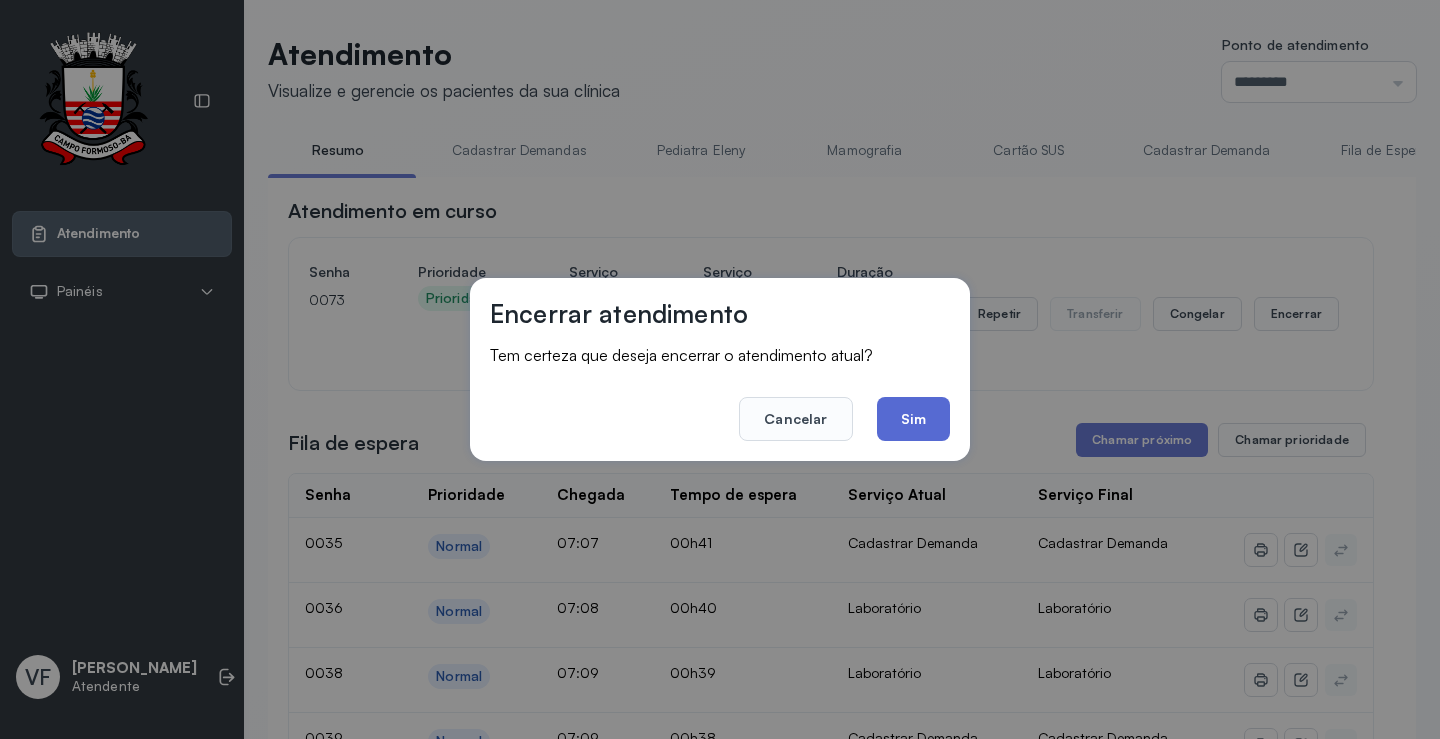 click on "Sim" 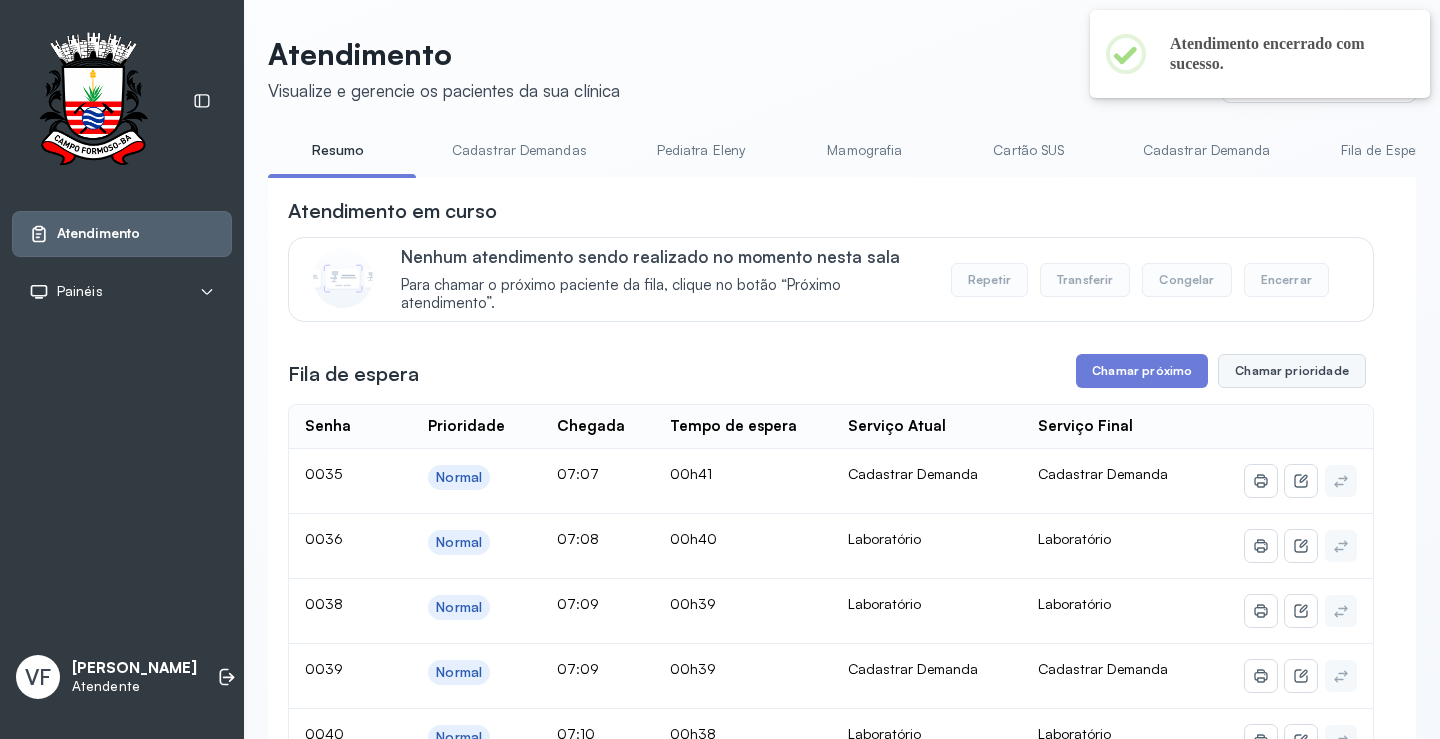 click on "Chamar prioridade" at bounding box center (1292, 371) 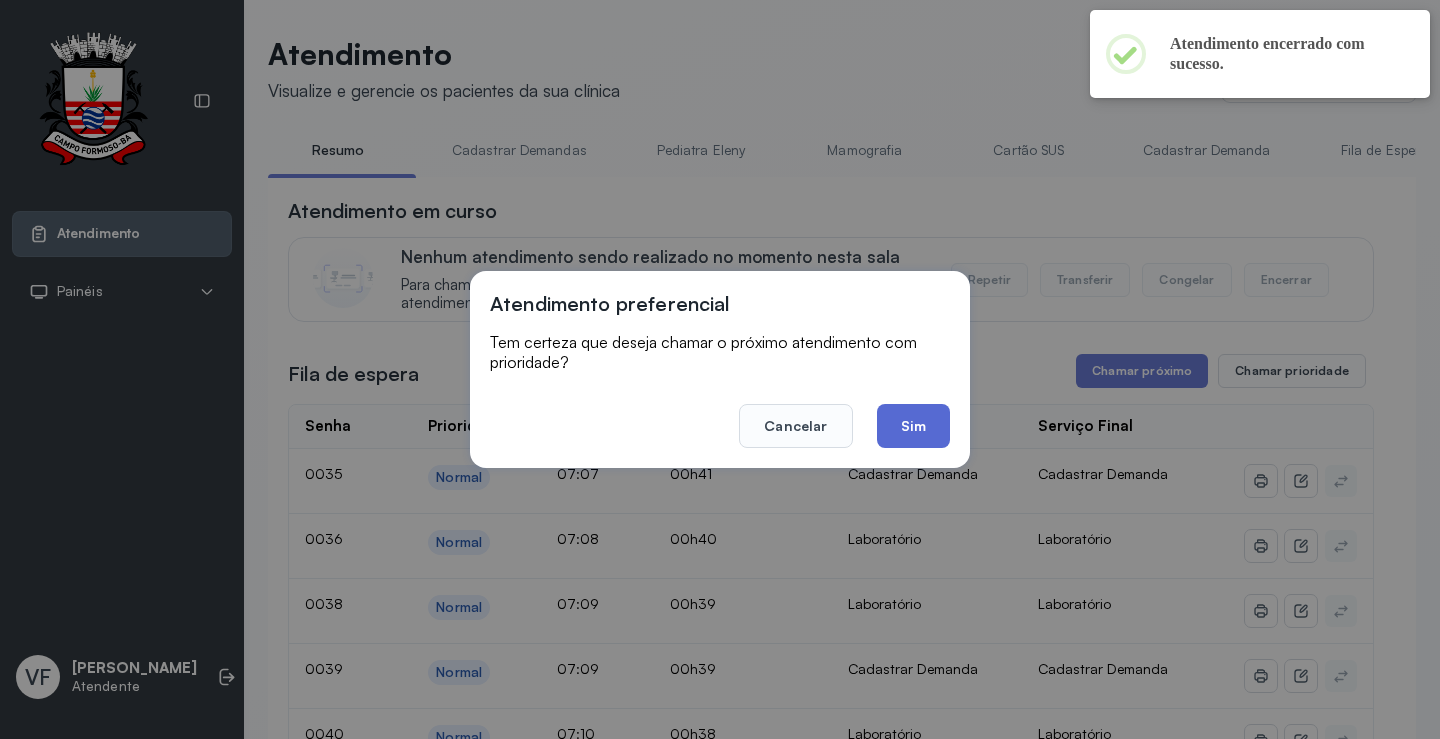 click on "Sim" 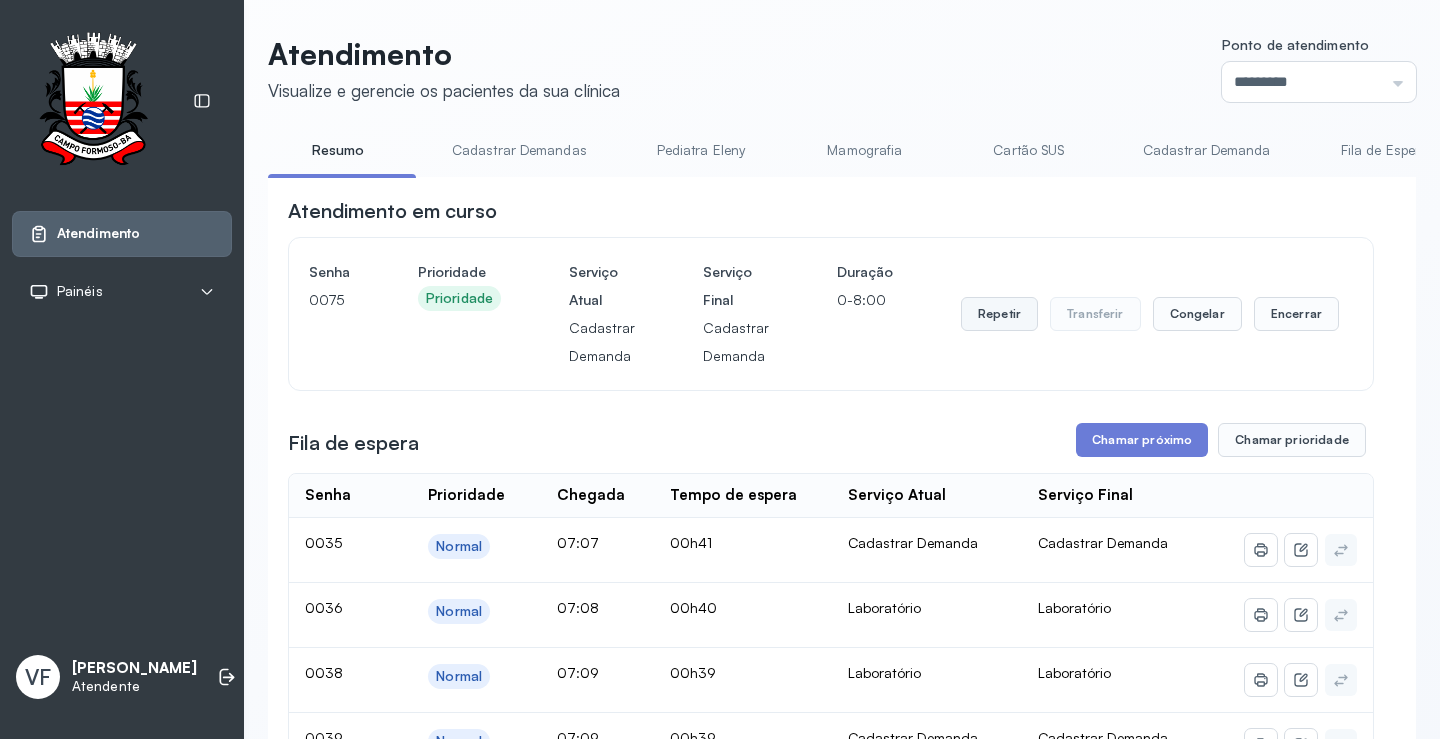 click on "Repetir" at bounding box center [999, 314] 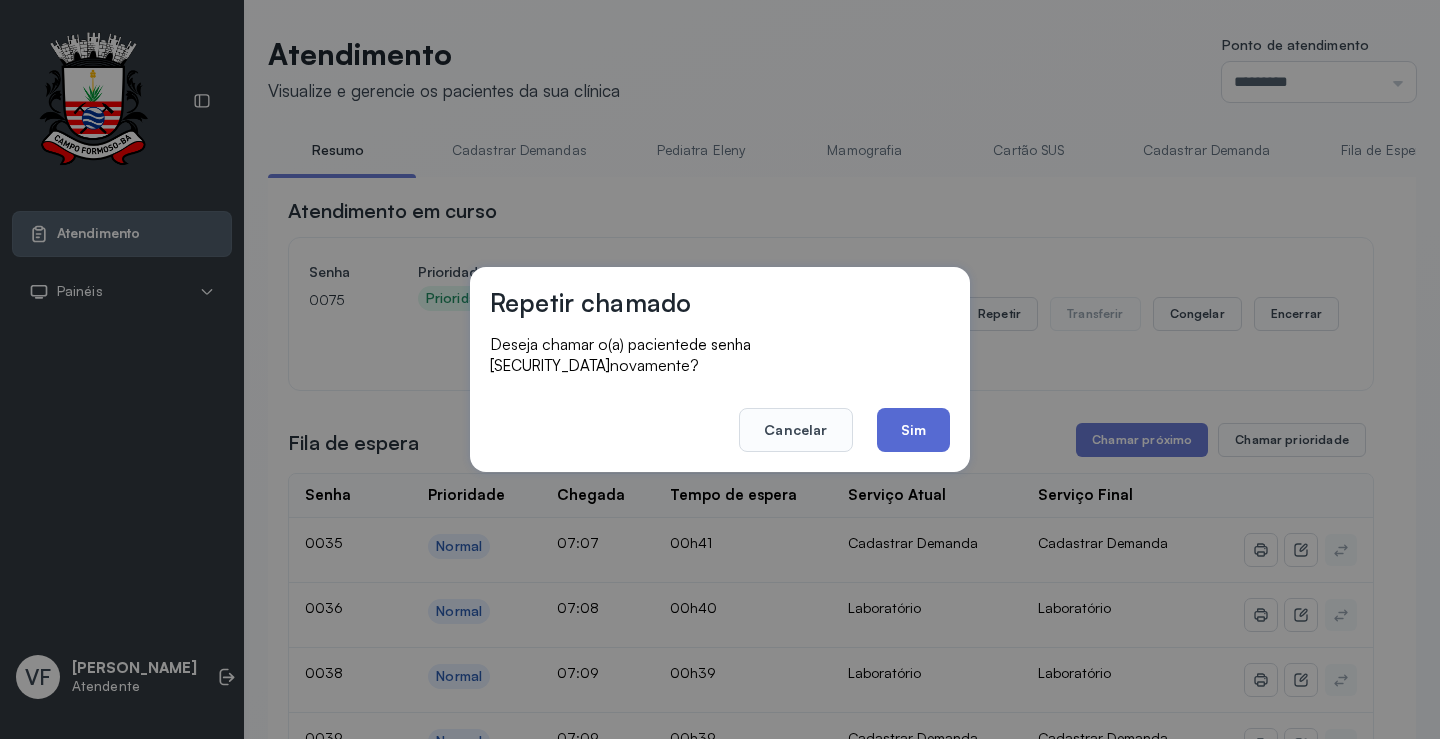 click on "Sim" 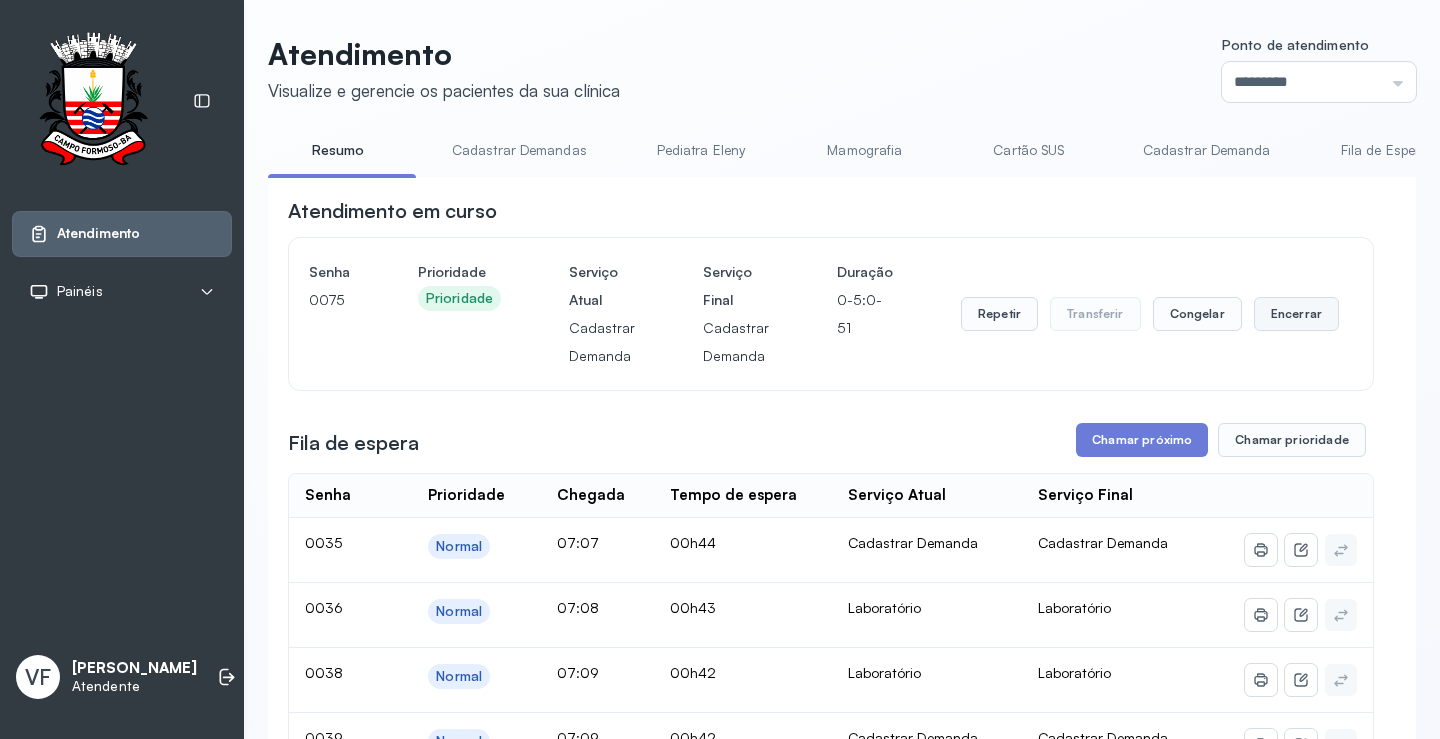 click on "Encerrar" at bounding box center (1296, 314) 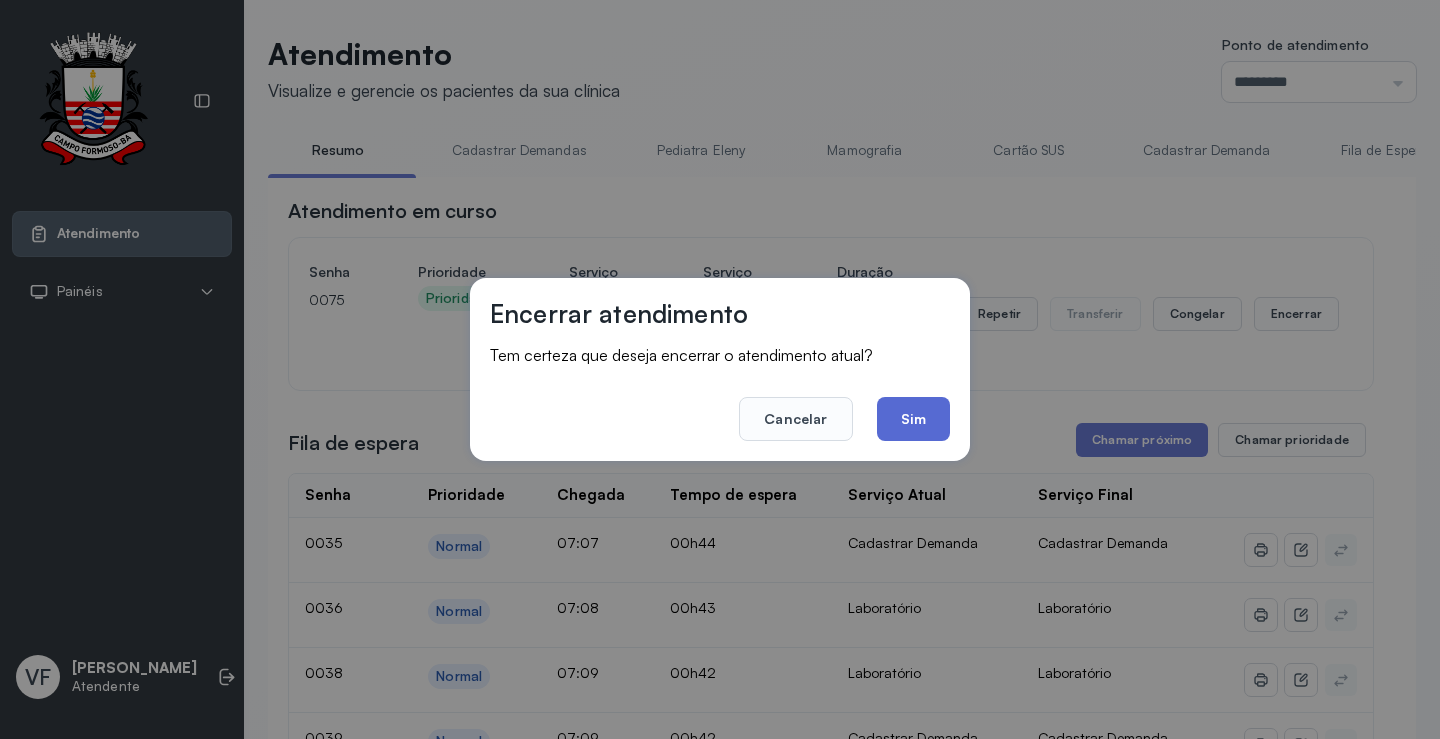 click on "Sim" 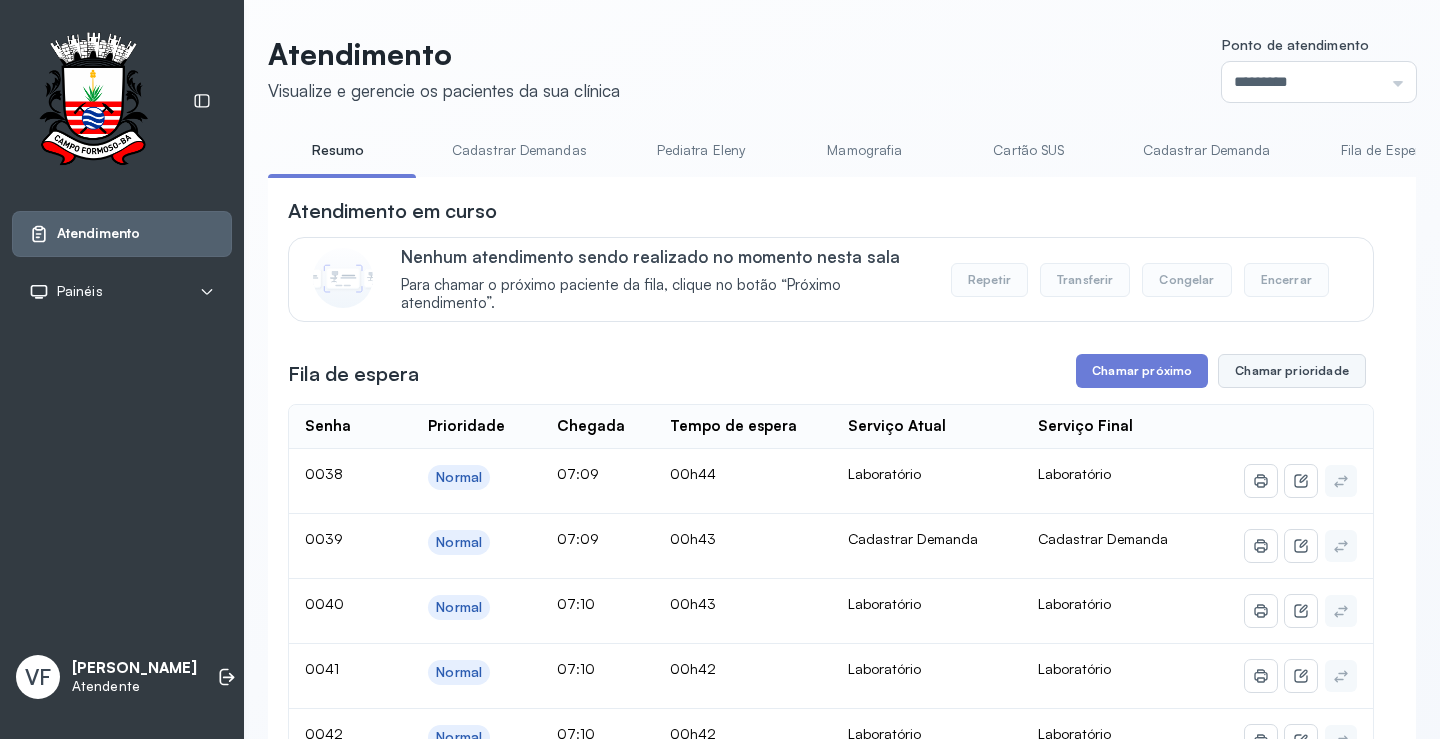 click on "Chamar prioridade" at bounding box center (1292, 371) 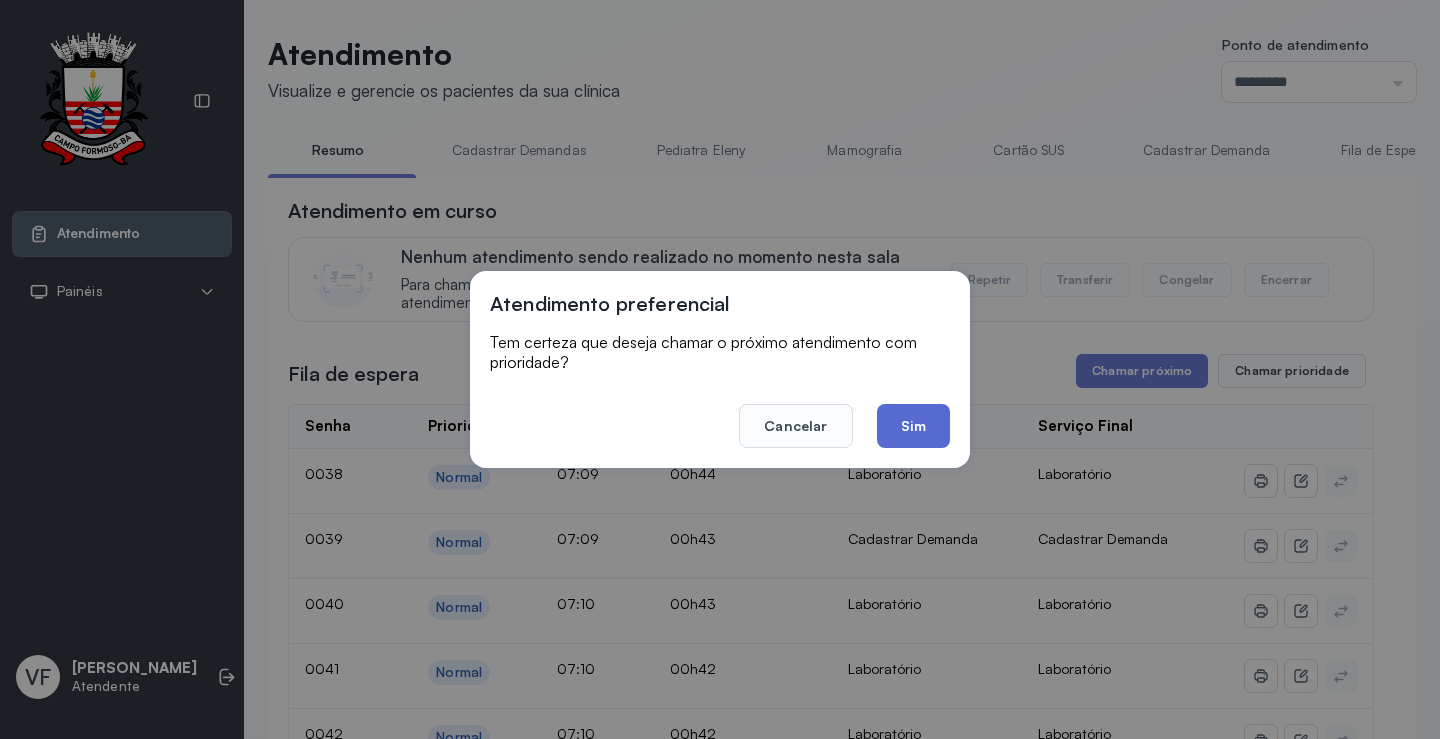 click on "Sim" 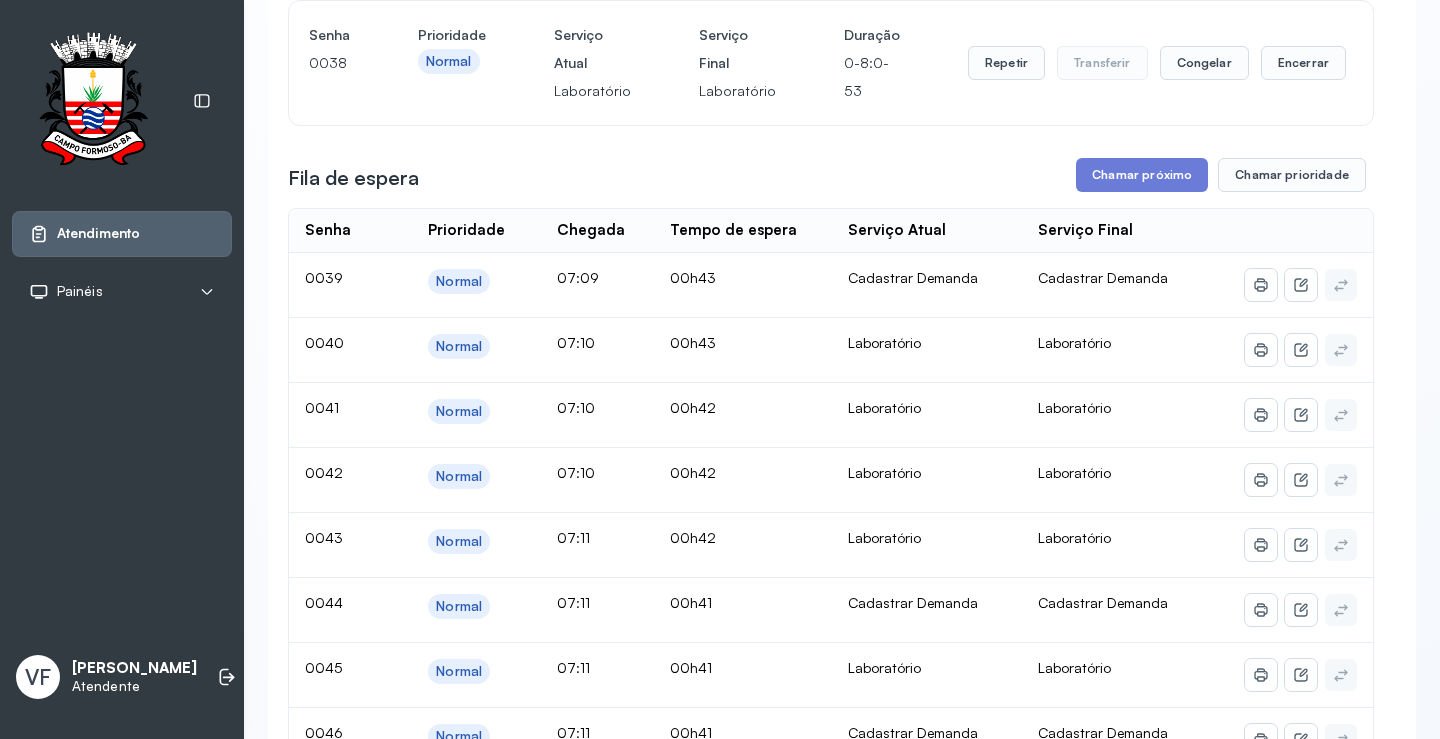 scroll, scrollTop: 0, scrollLeft: 0, axis: both 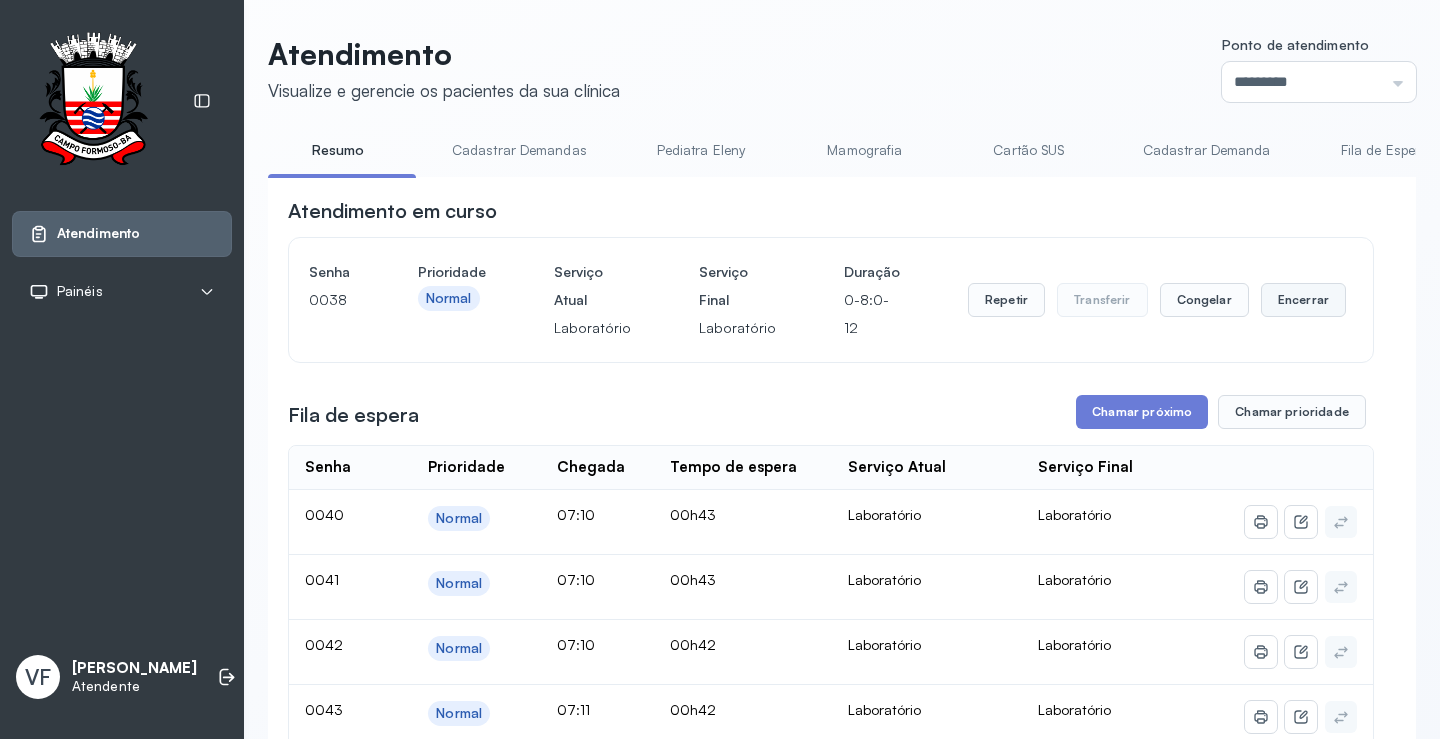 click on "Encerrar" at bounding box center (1303, 300) 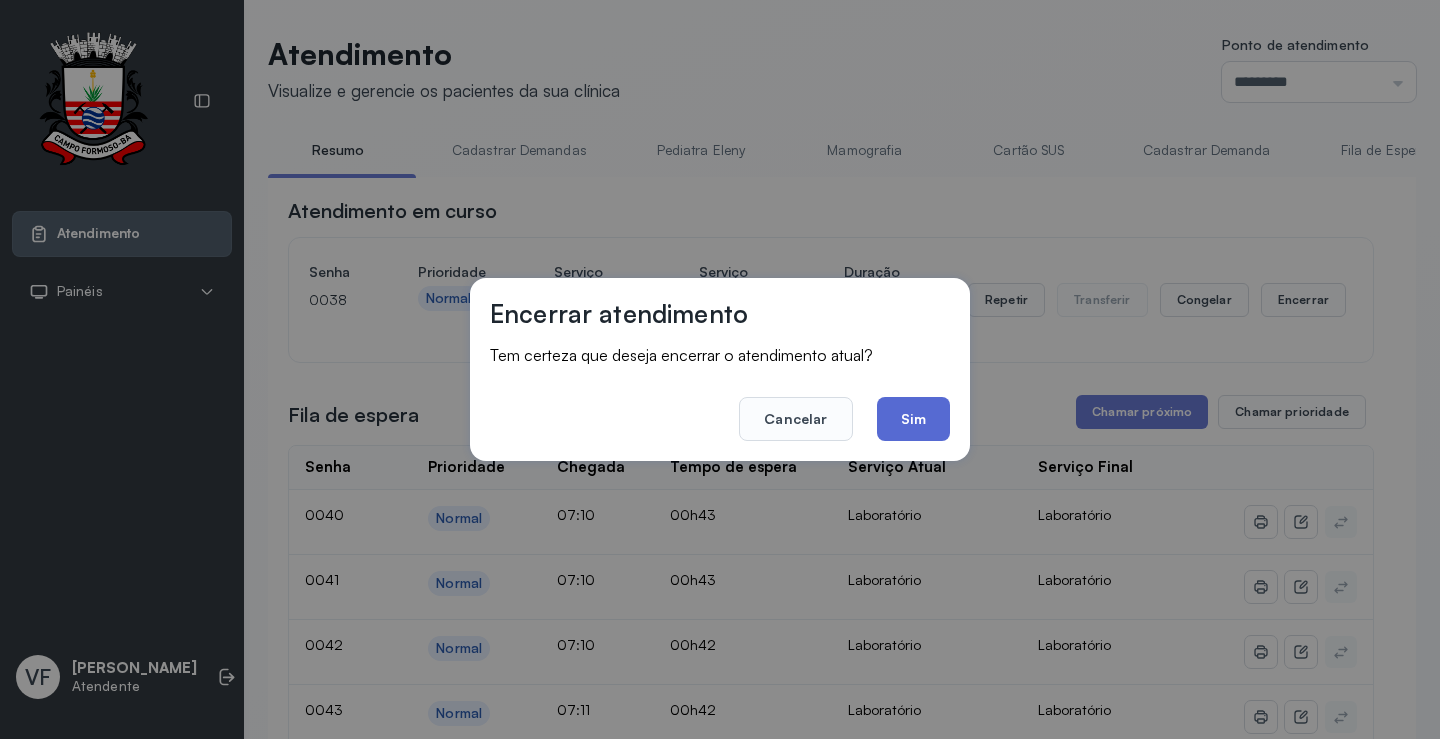 click on "Sim" 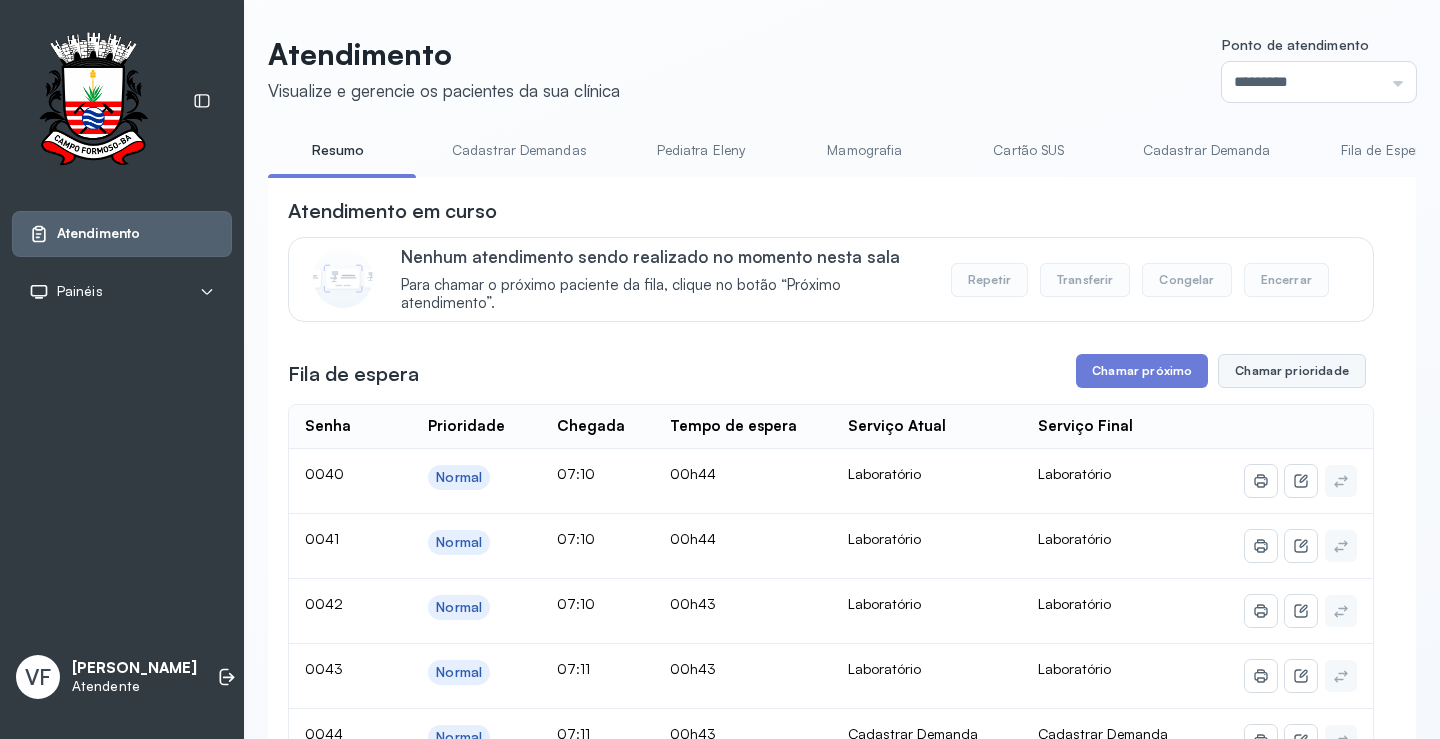 click on "Chamar prioridade" at bounding box center (1292, 371) 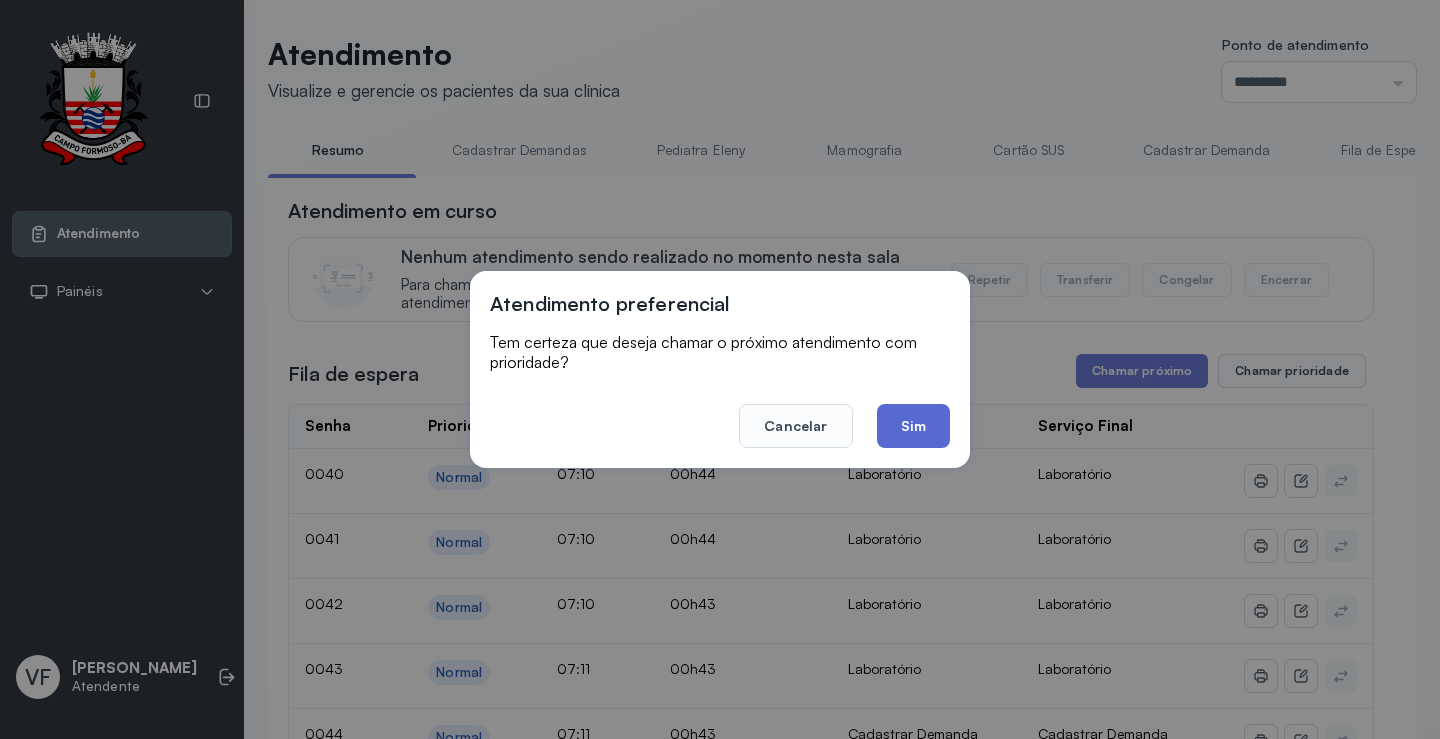 click on "Sim" 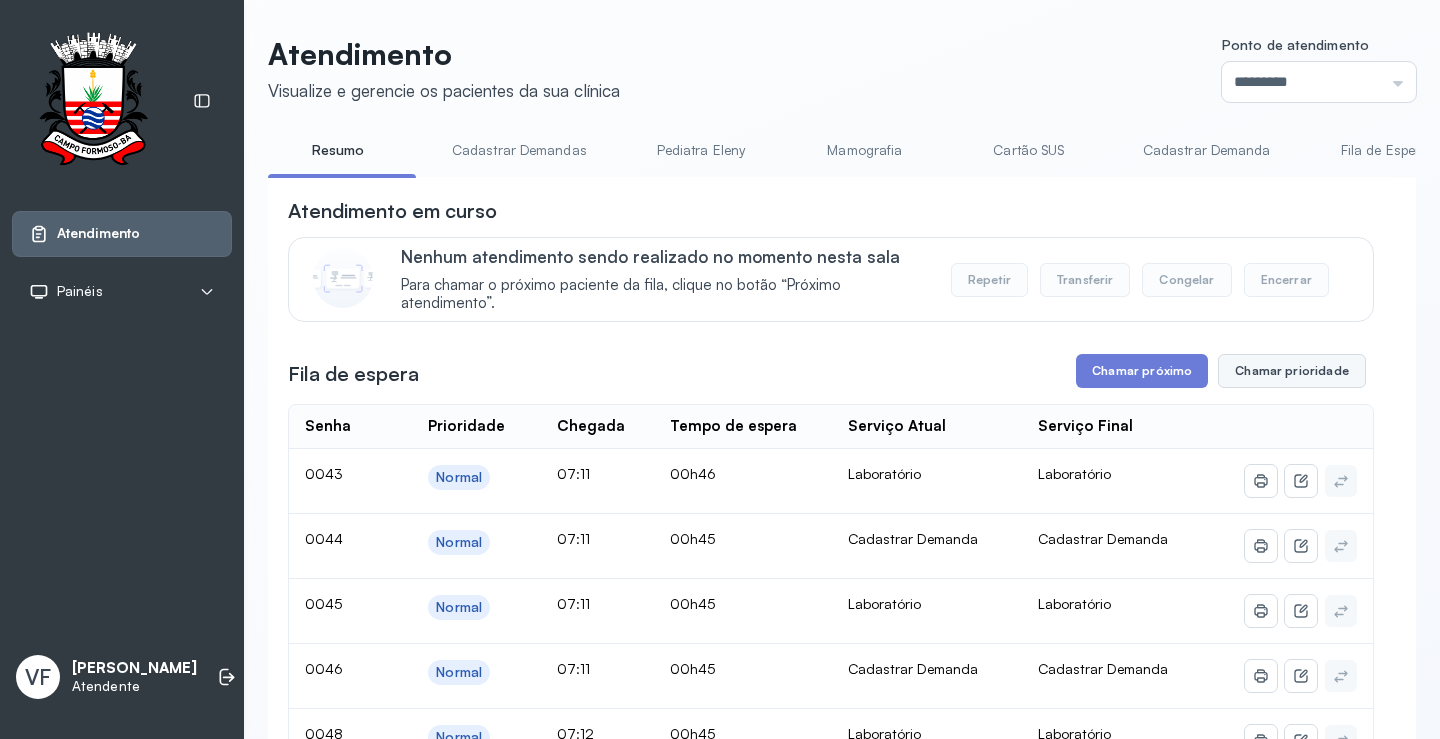click on "Chamar prioridade" at bounding box center (1292, 371) 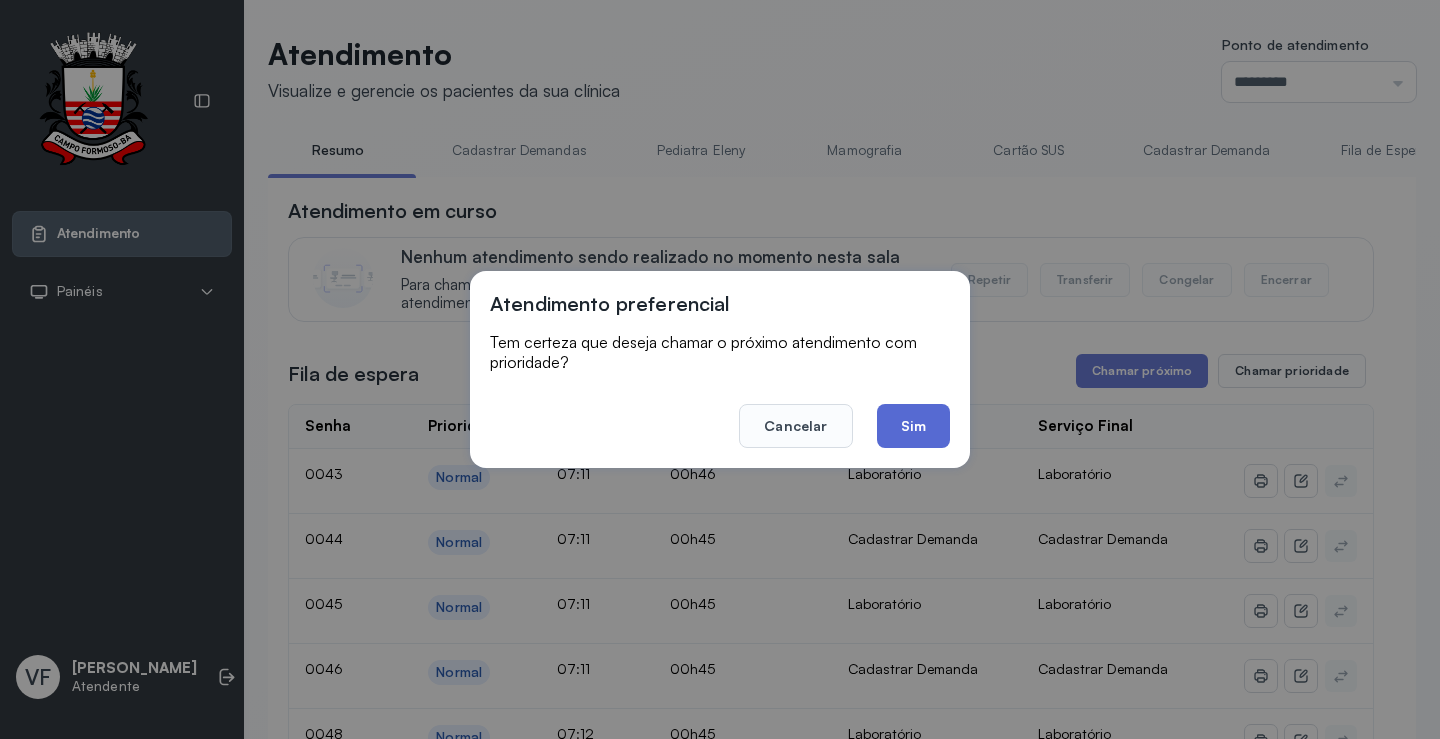 click on "Sim" 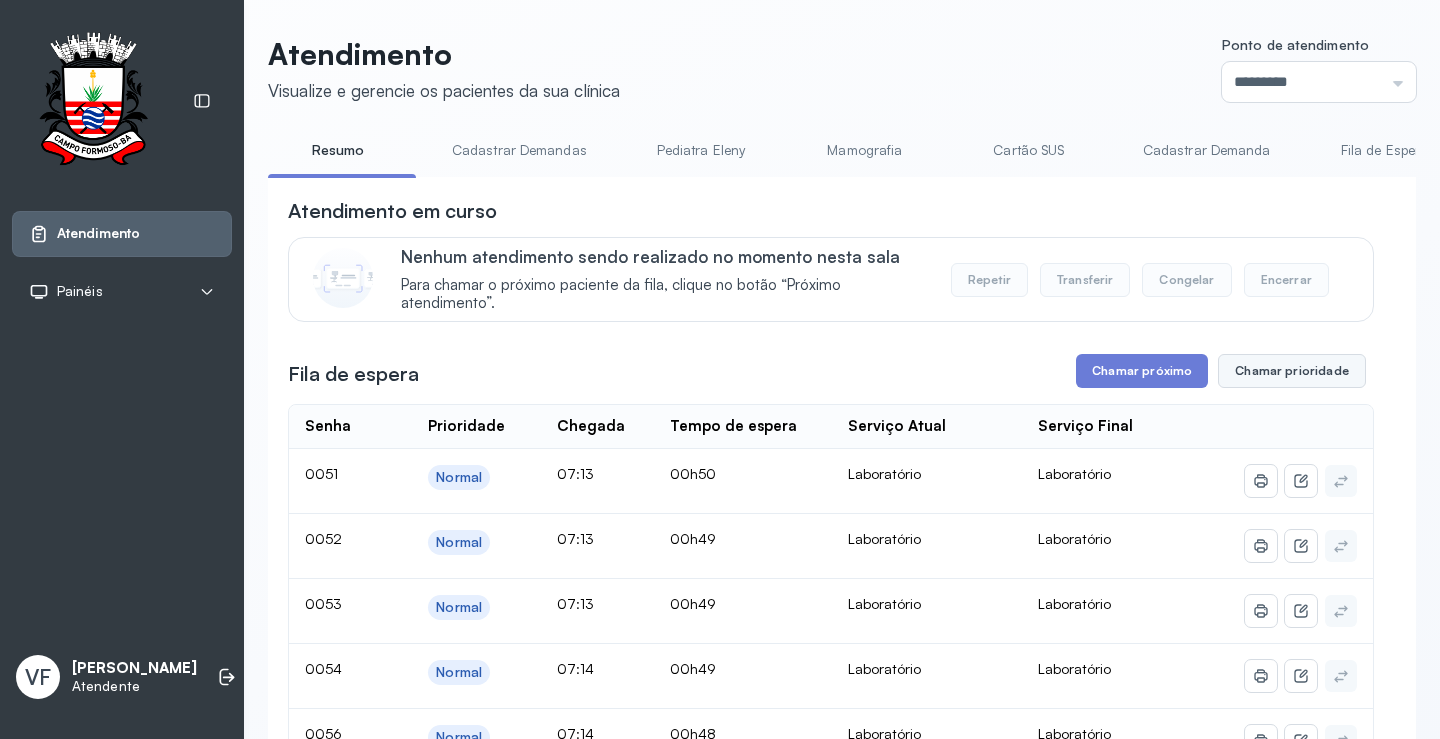click on "Chamar prioridade" at bounding box center [1292, 371] 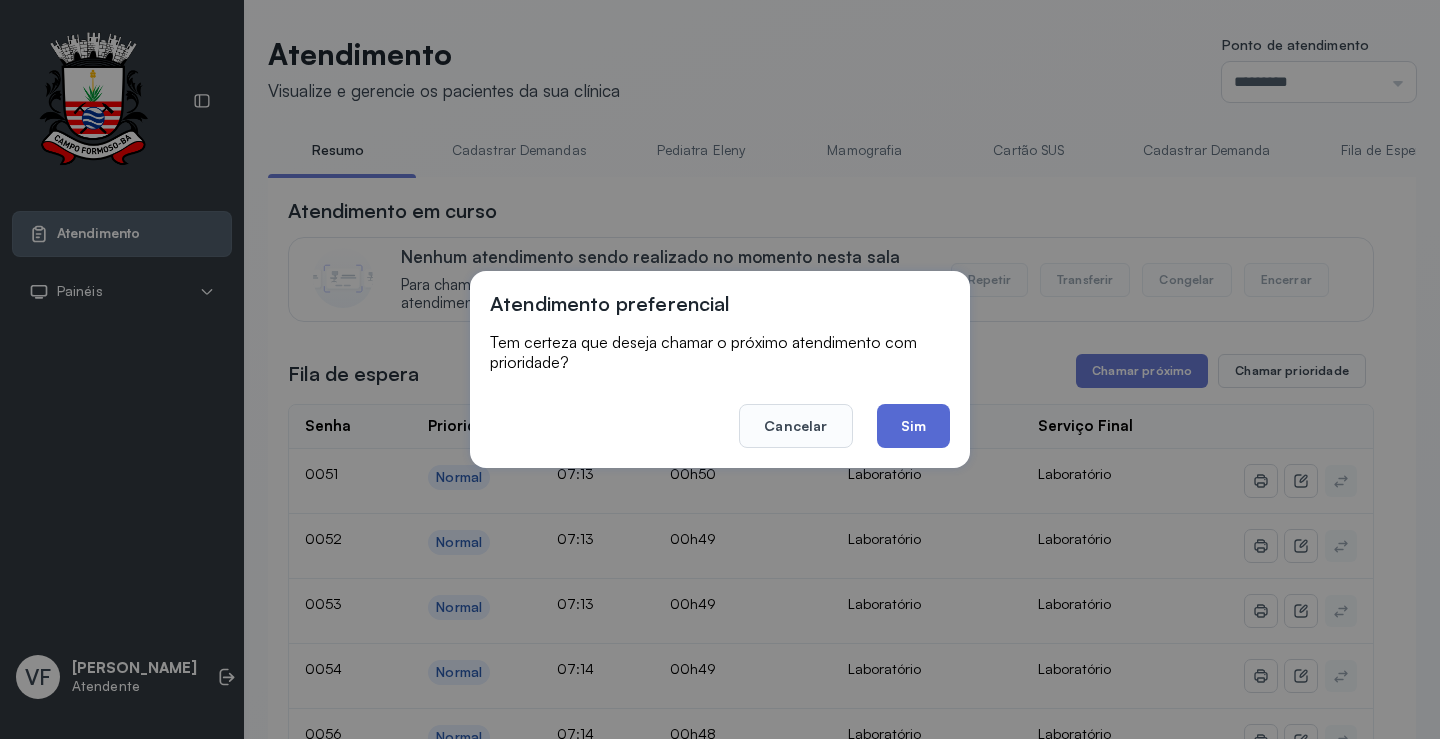 click on "Sim" 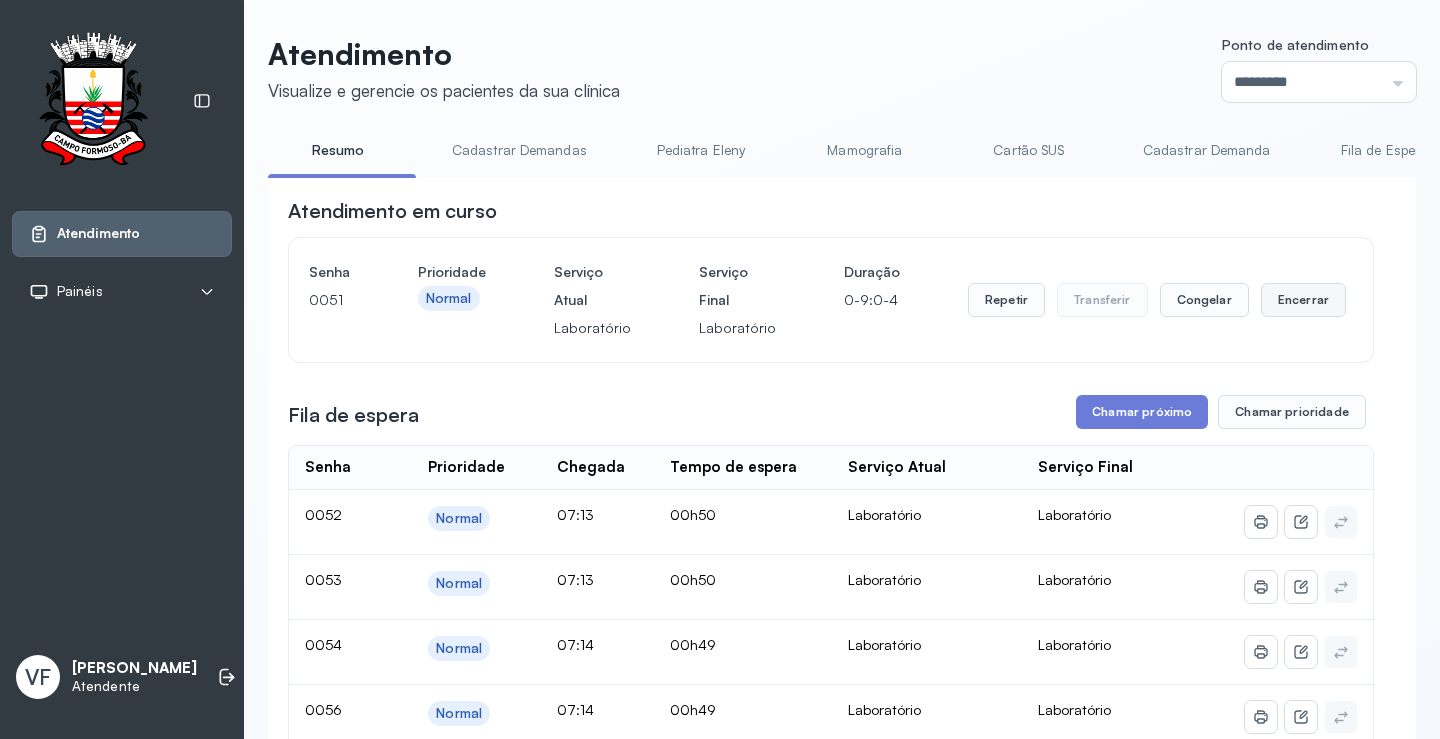 click on "Encerrar" at bounding box center (1303, 300) 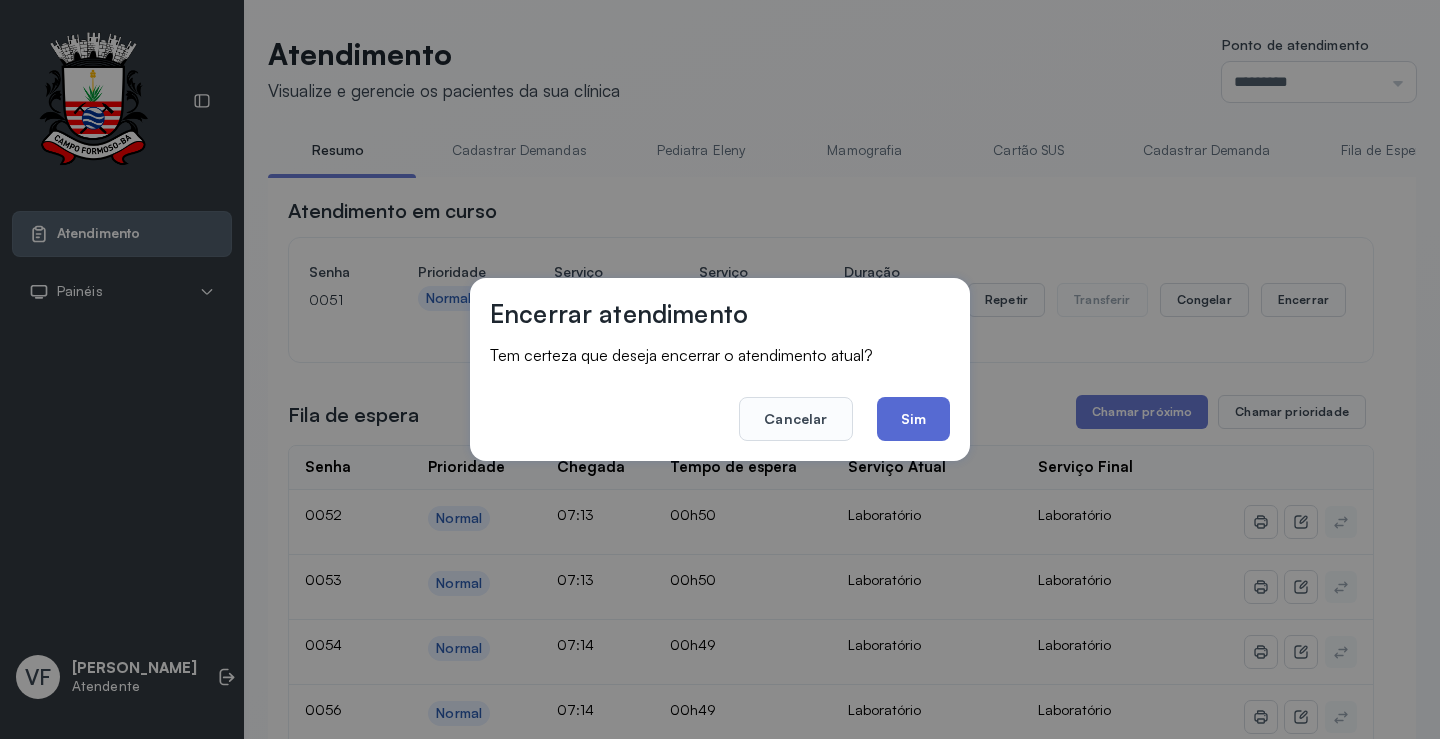 click on "Sim" 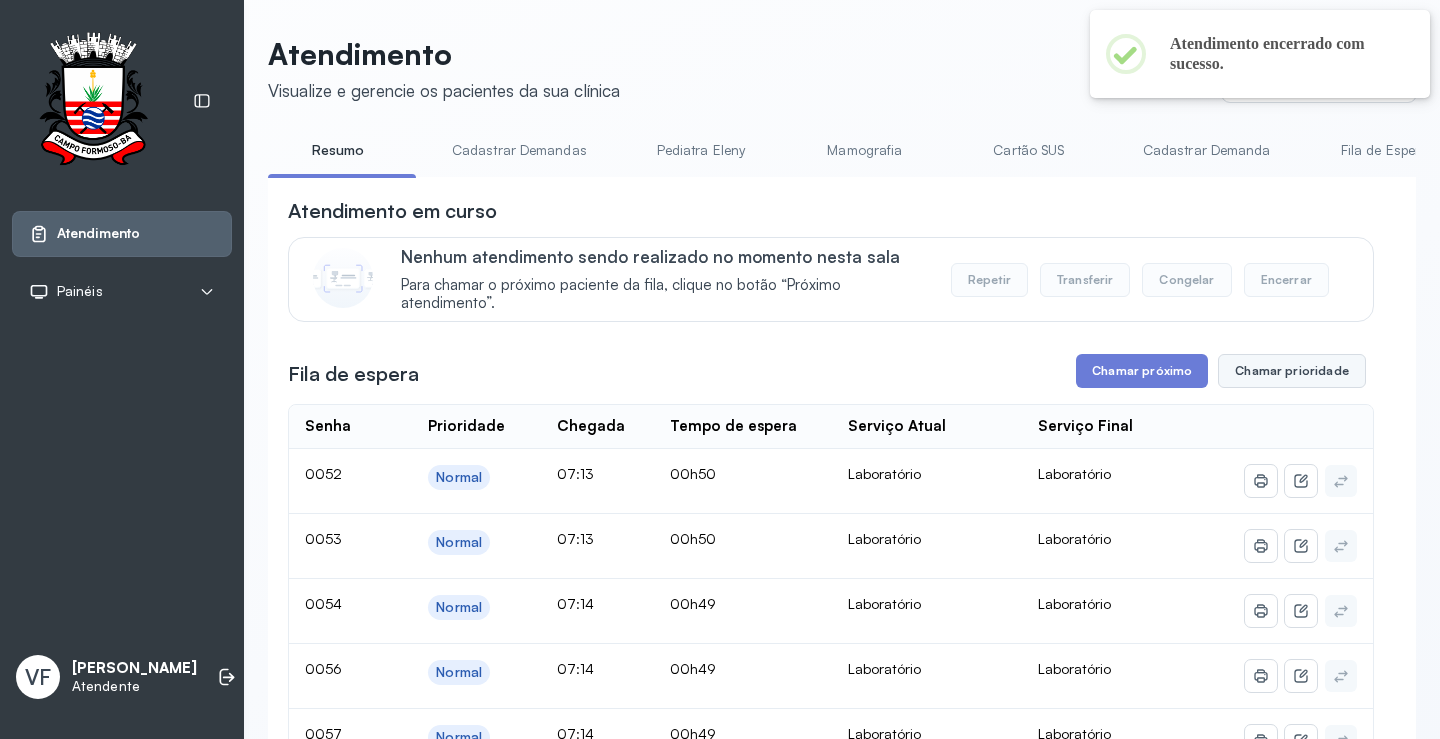 click on "Chamar prioridade" at bounding box center [1292, 371] 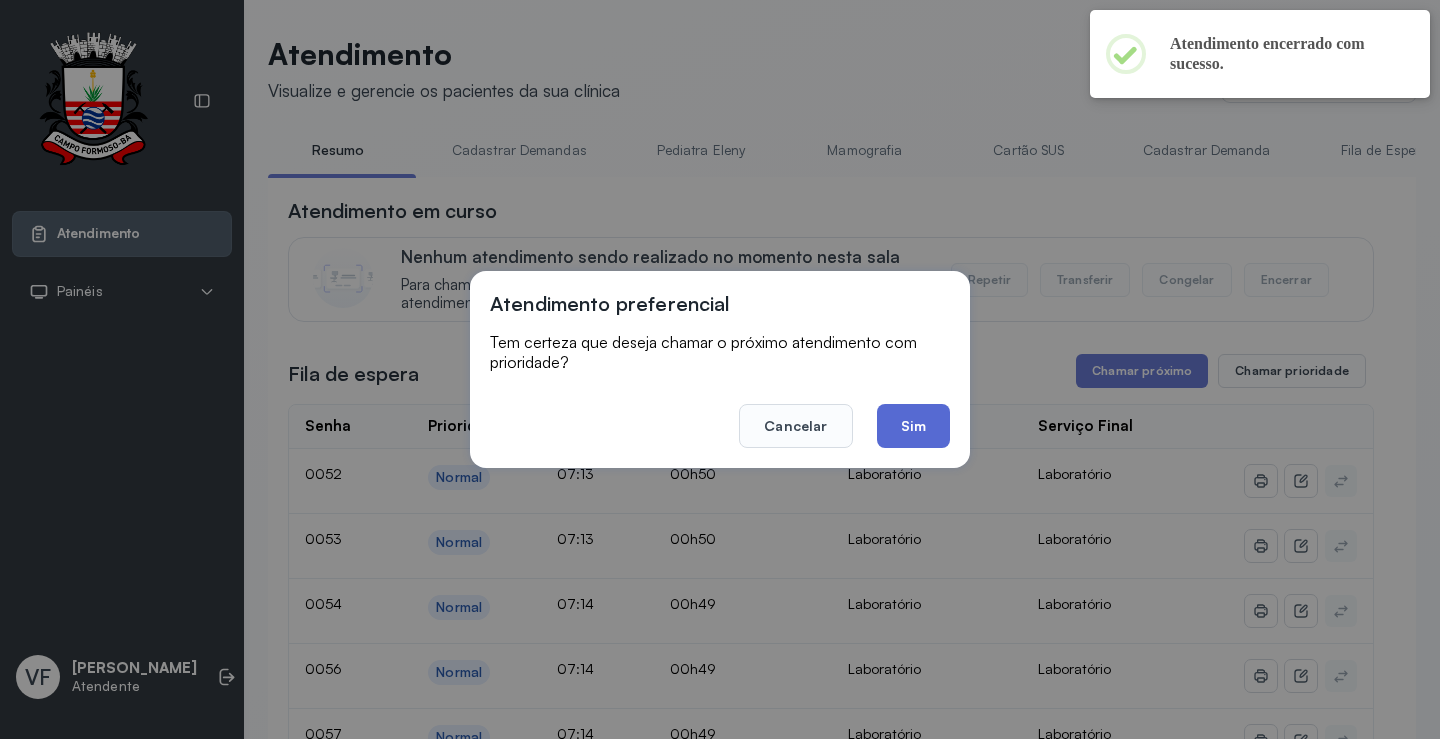 click on "Sim" 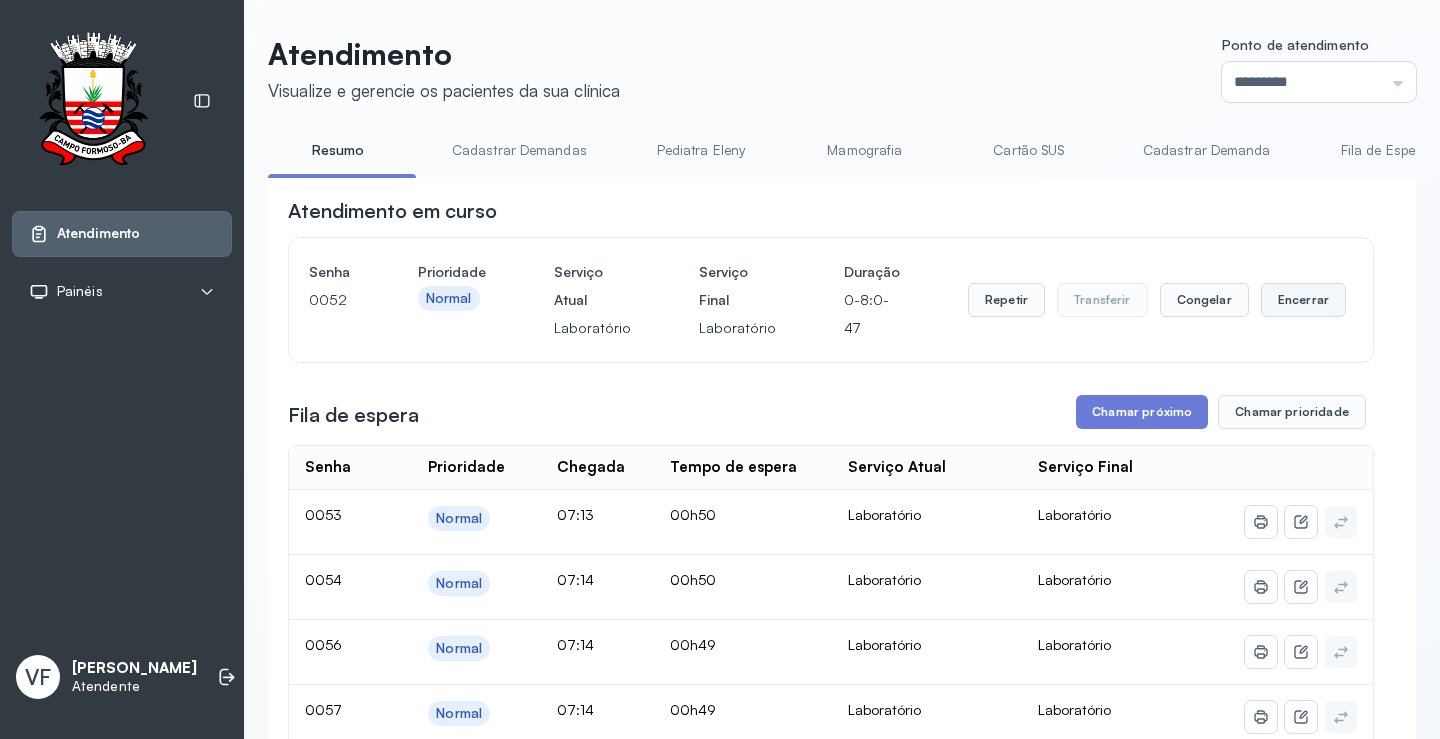 click on "Encerrar" at bounding box center (1303, 300) 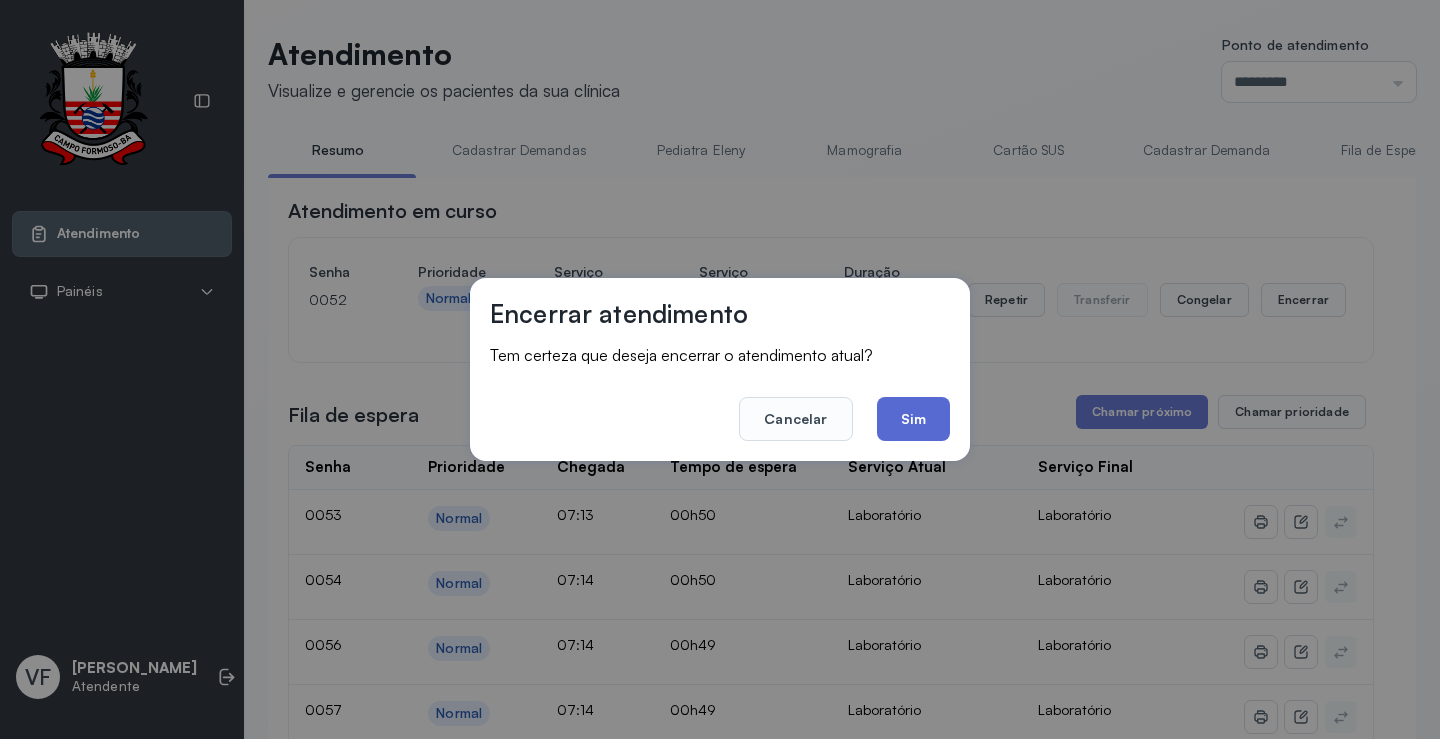 click on "Sim" 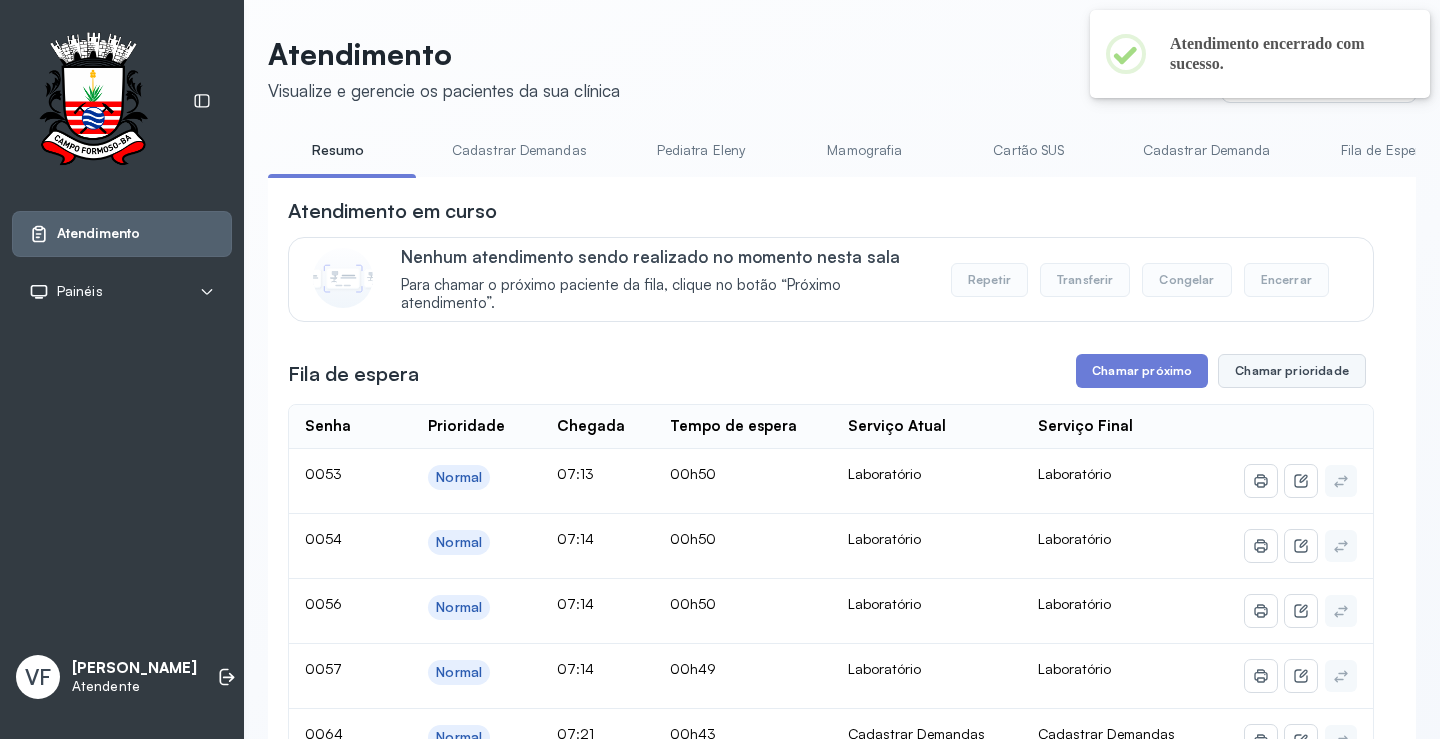 click on "Chamar prioridade" at bounding box center [1292, 371] 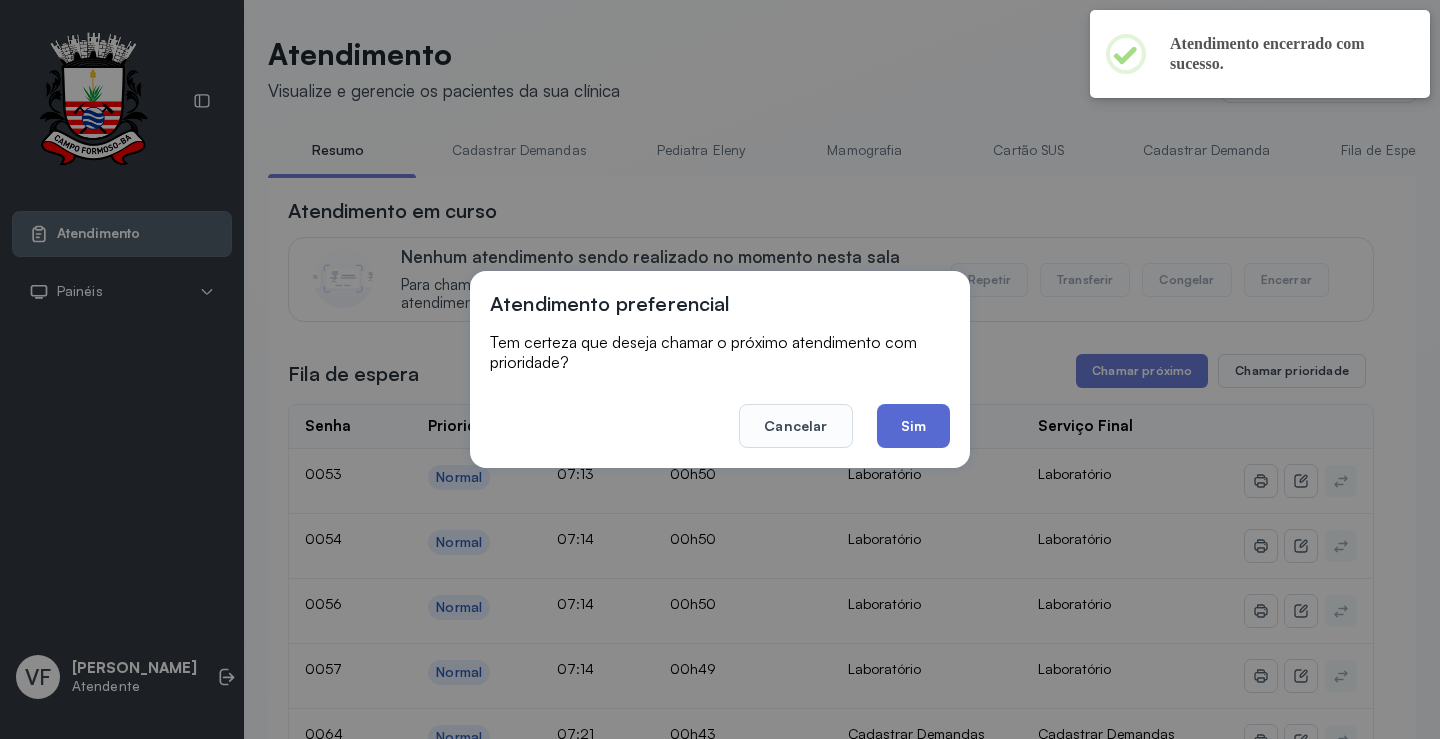 click on "Sim" 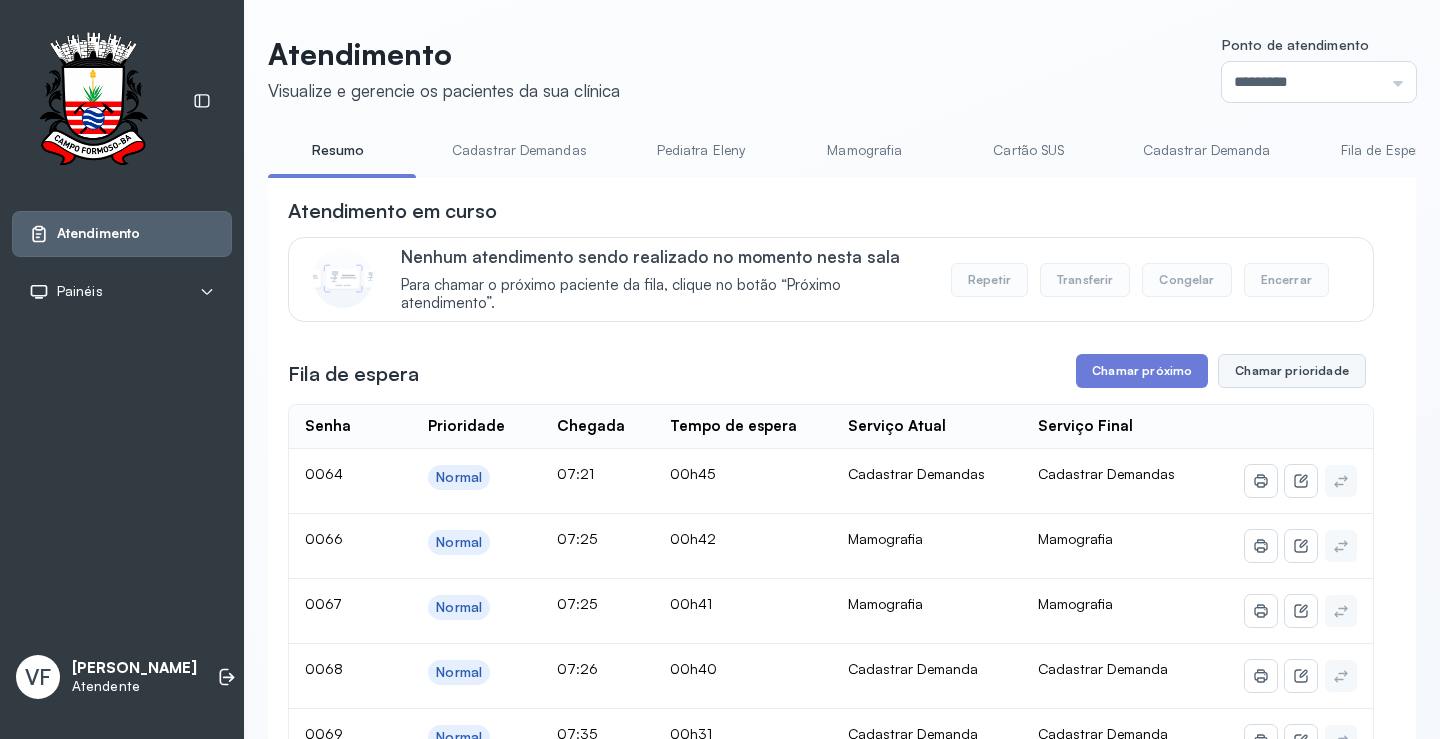 click on "Chamar prioridade" at bounding box center [1292, 371] 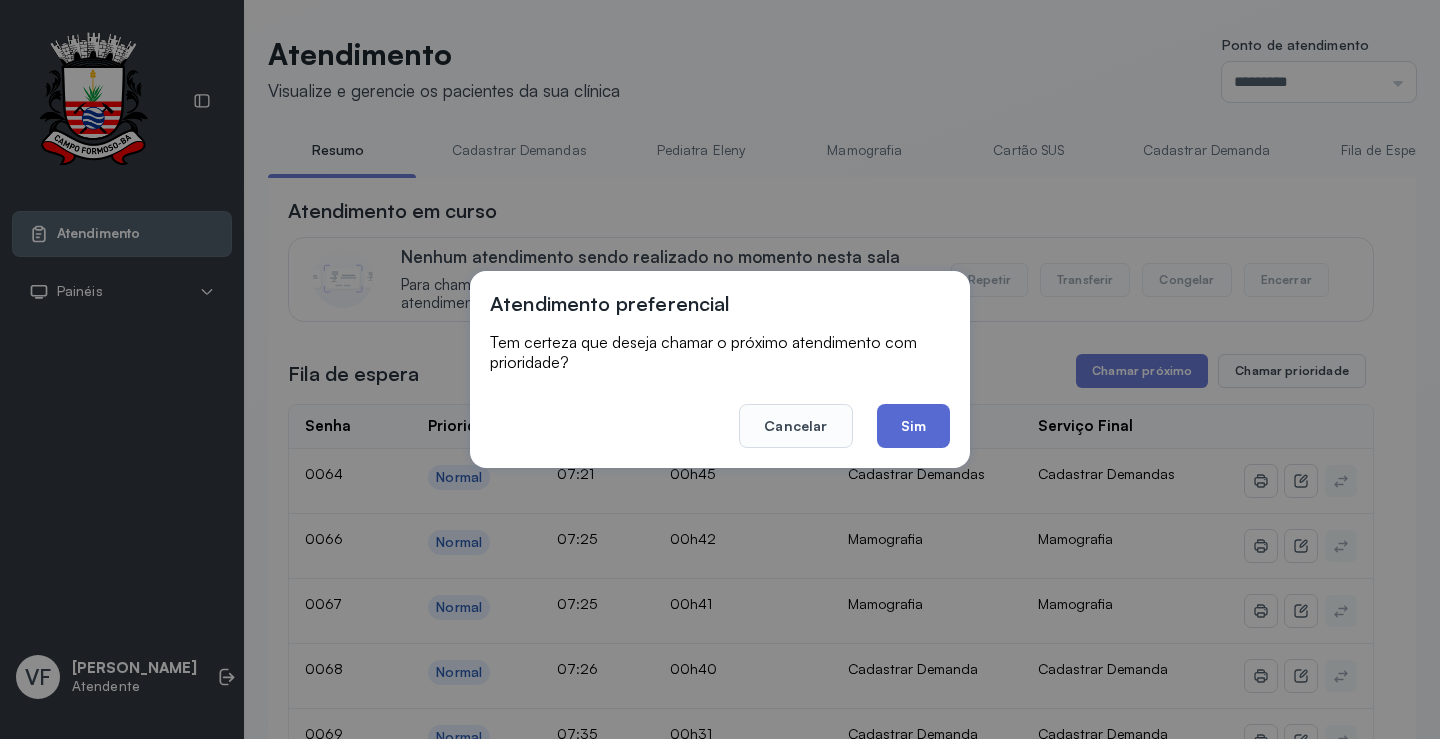 click on "Sim" 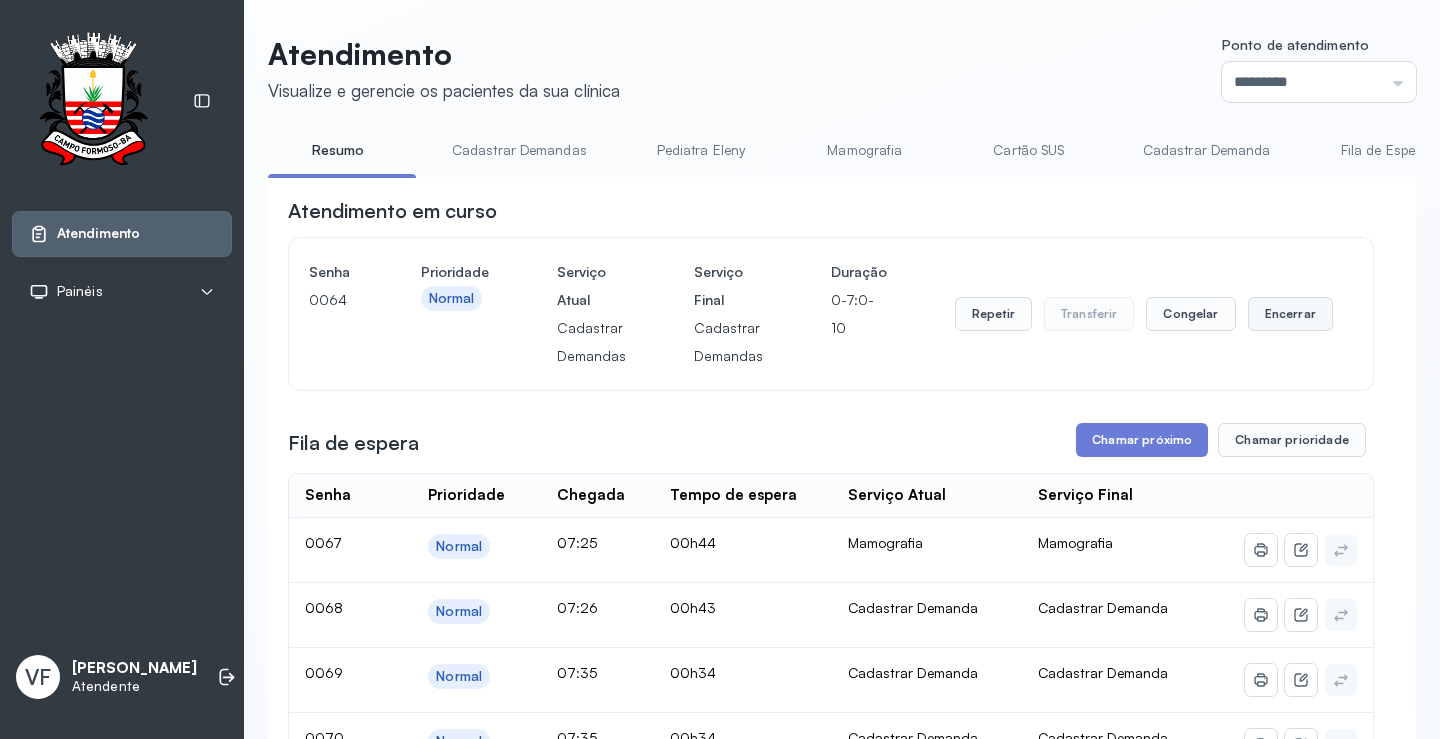 click on "Encerrar" at bounding box center [1290, 314] 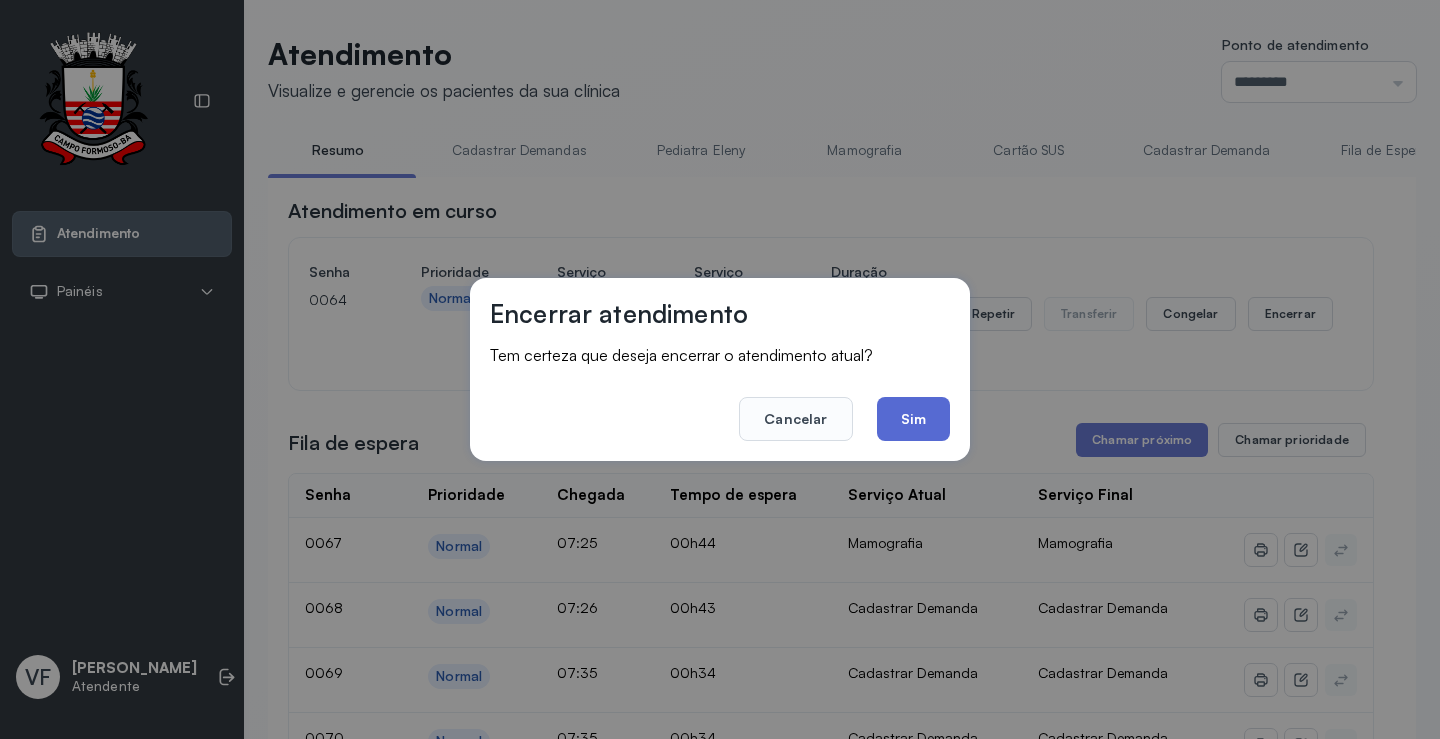click on "Sim" 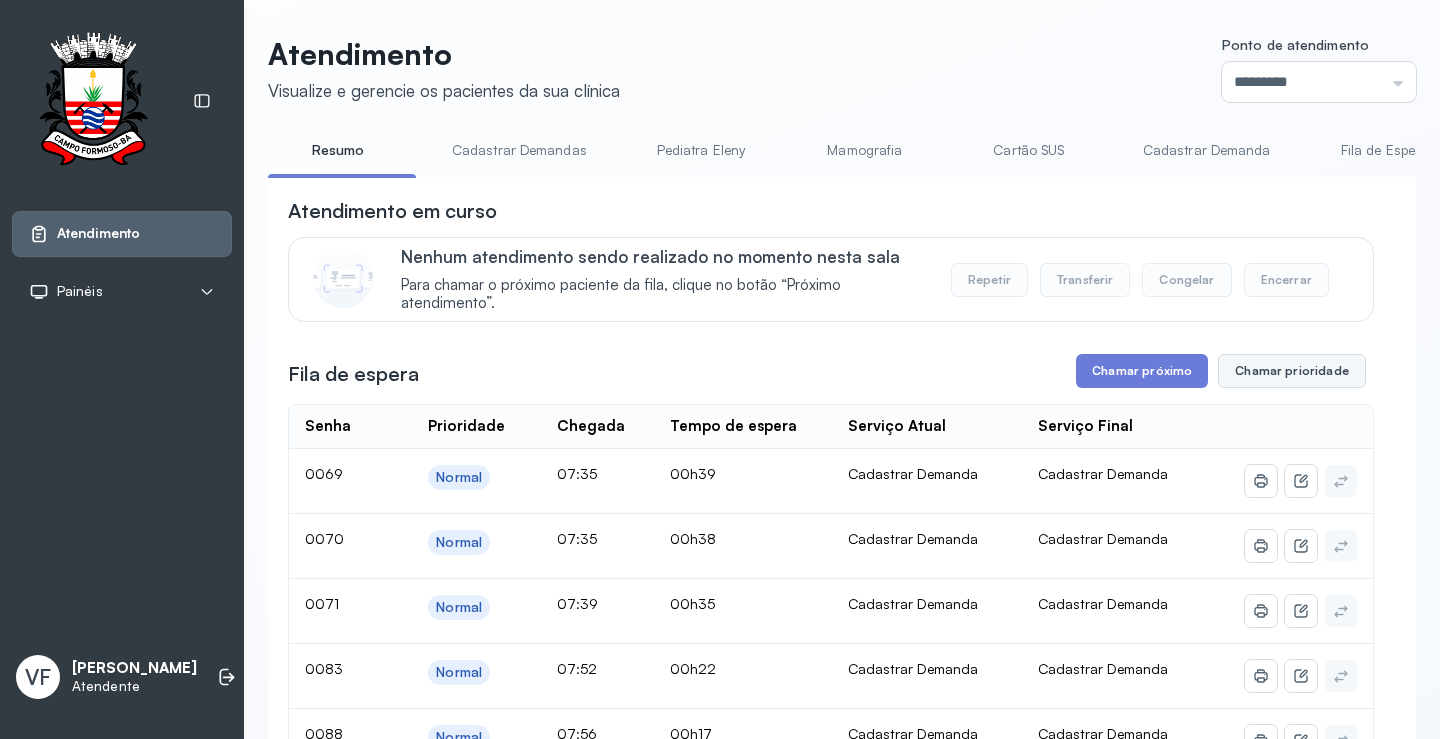 click on "Chamar prioridade" at bounding box center (1292, 371) 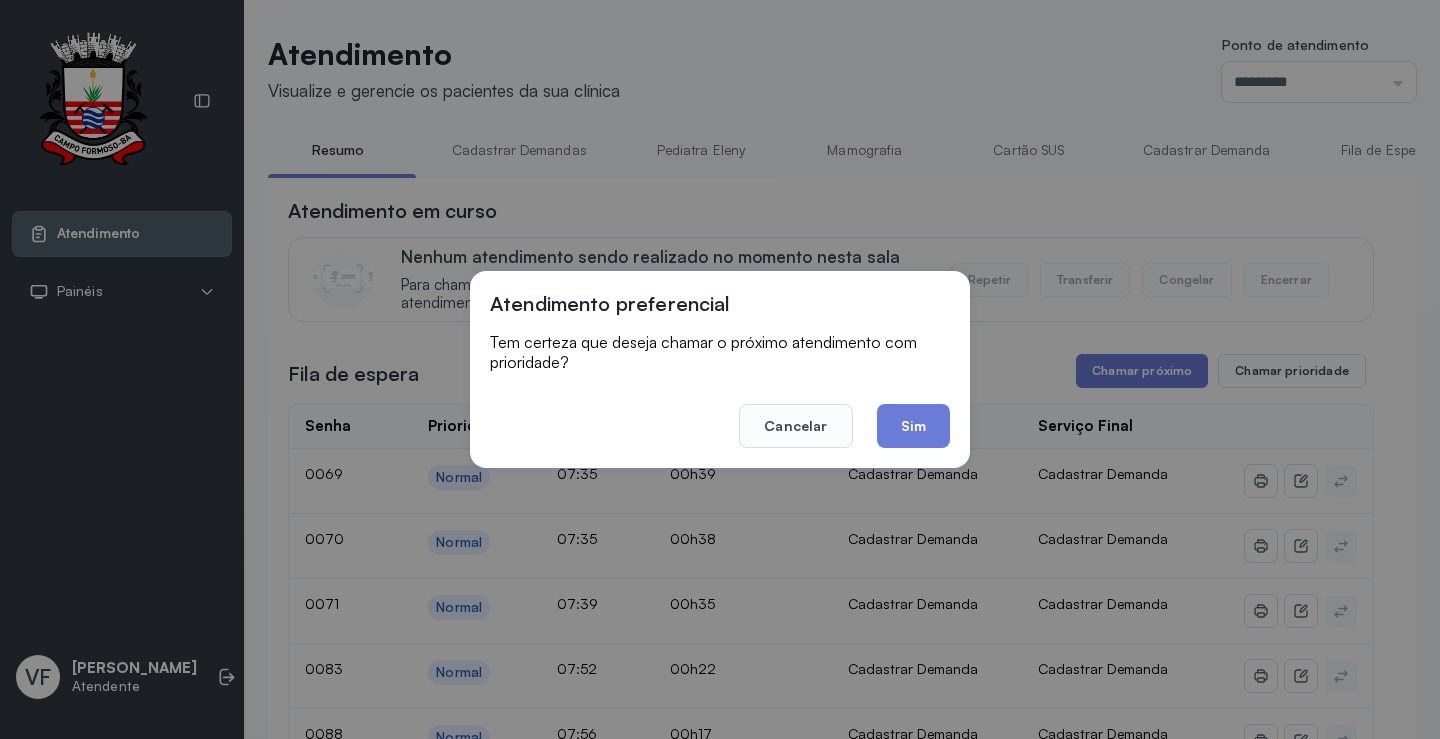 click on "Sim" 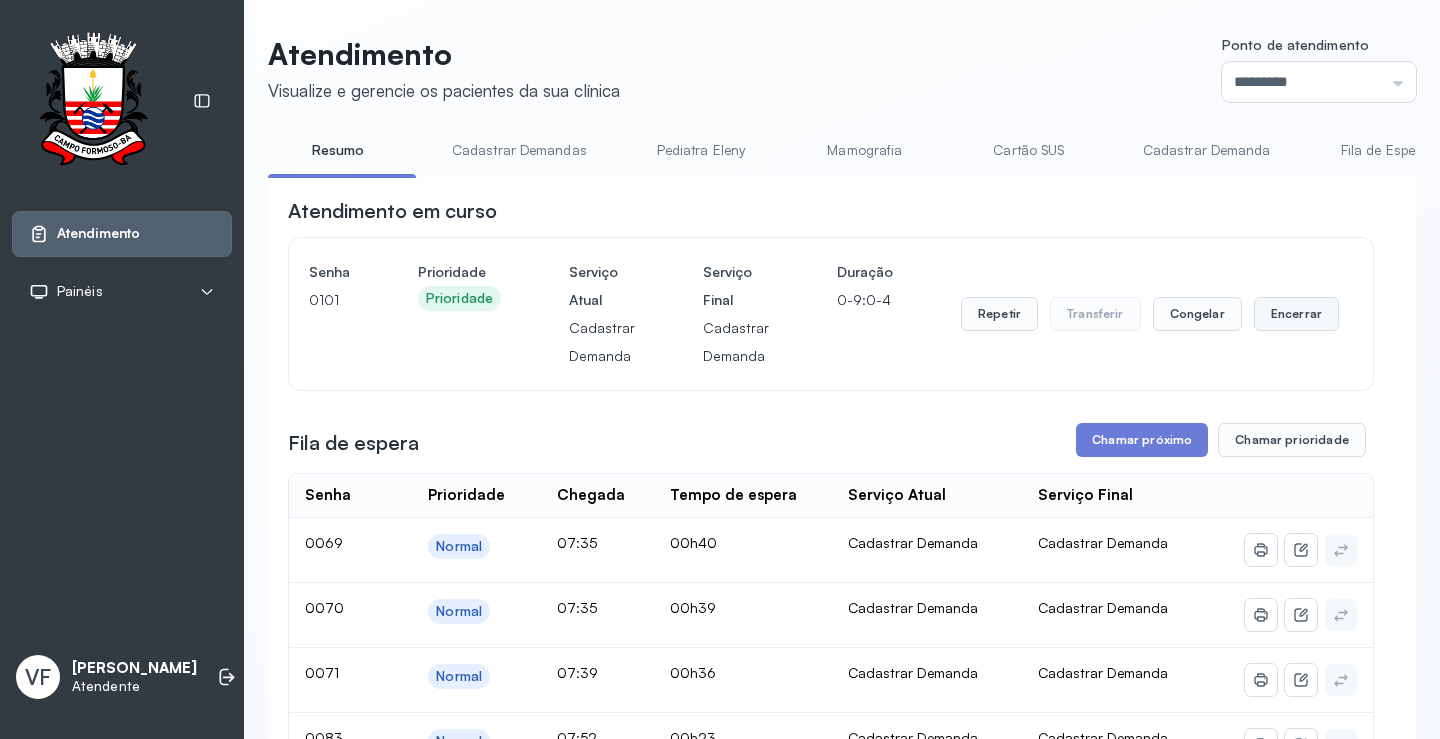 click on "Encerrar" at bounding box center [1296, 314] 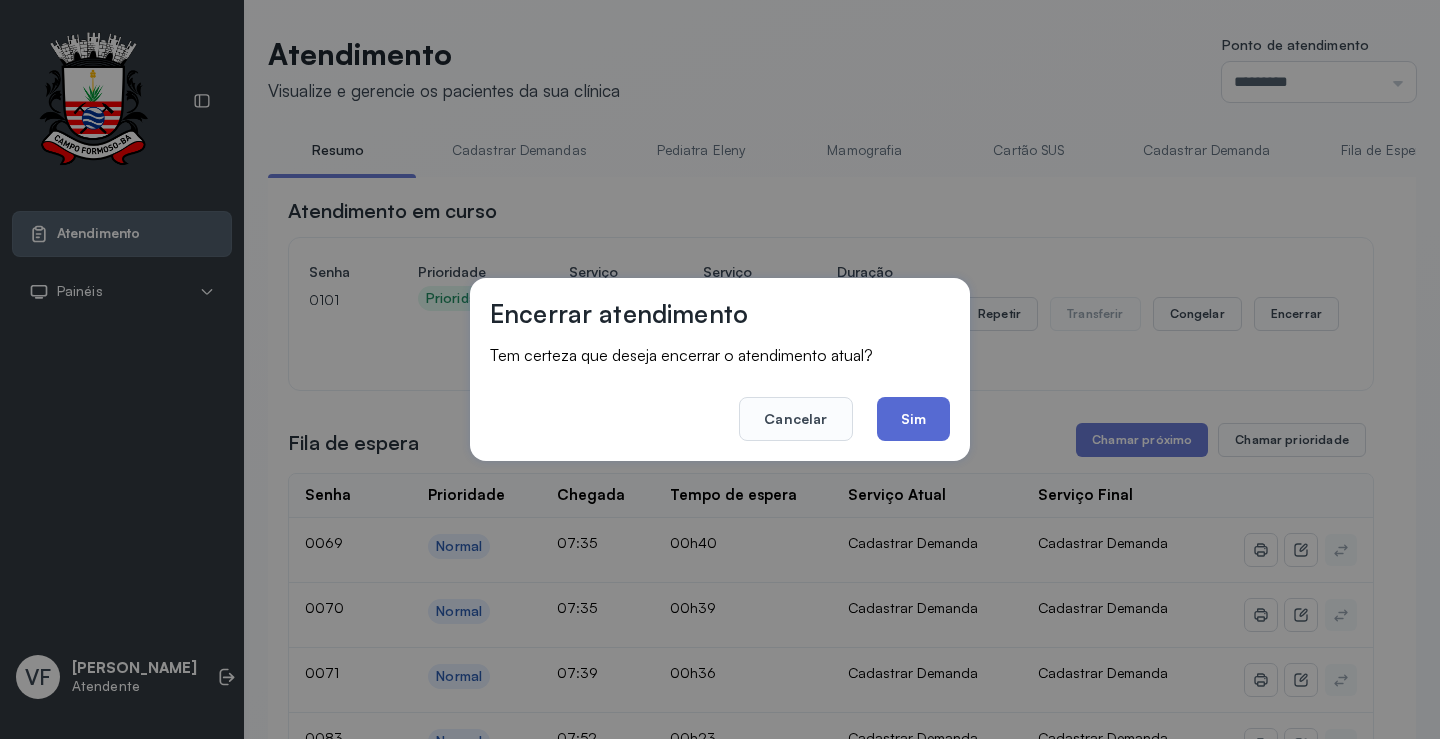 click on "Sim" 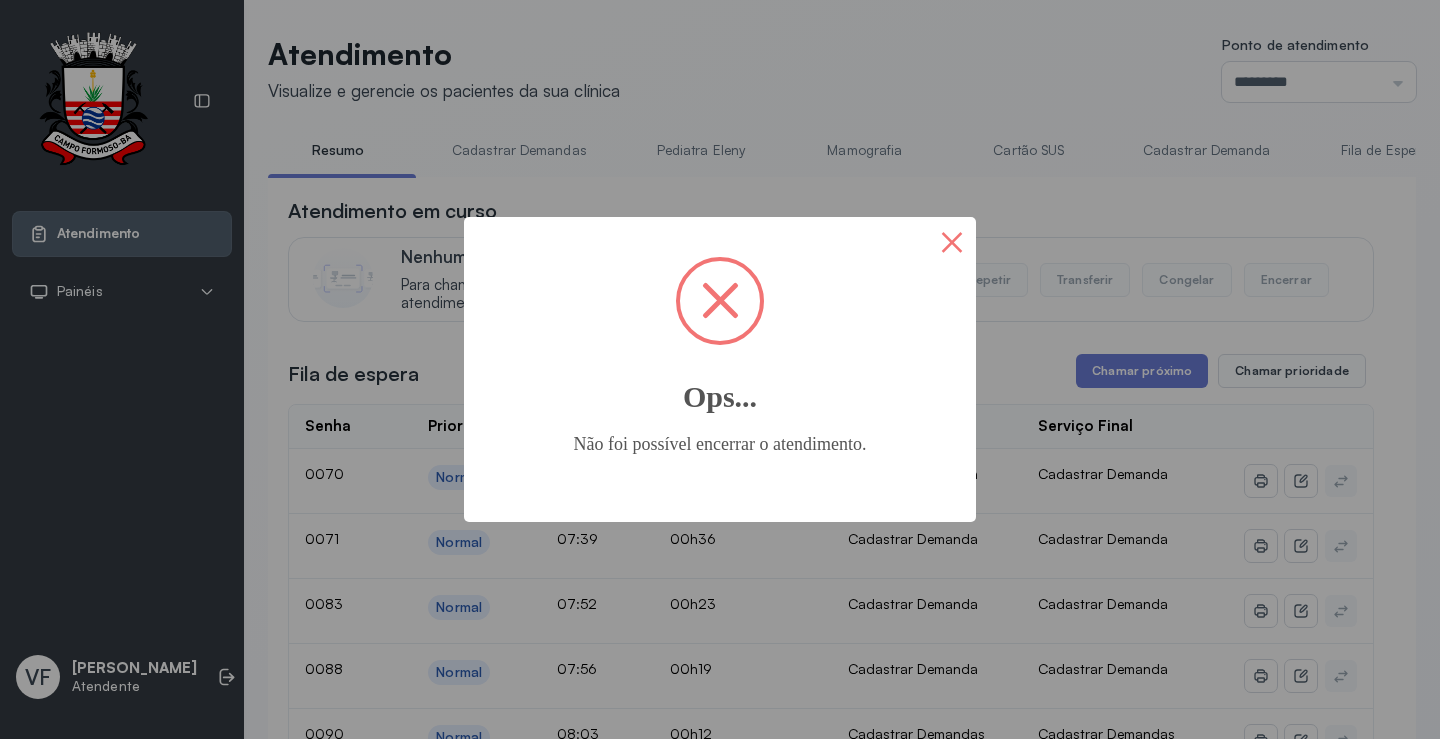 click on "×" at bounding box center [952, 241] 